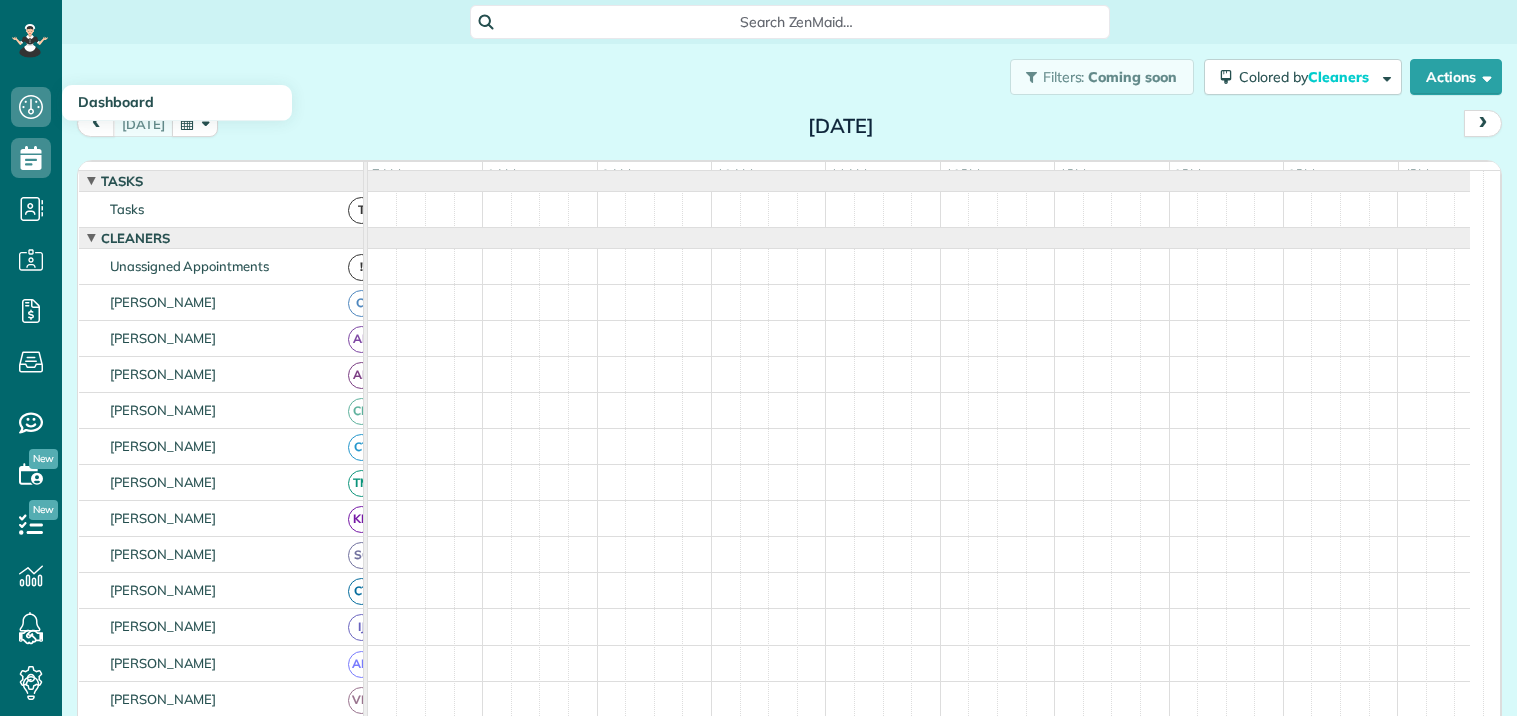 scroll, scrollTop: 0, scrollLeft: 0, axis: both 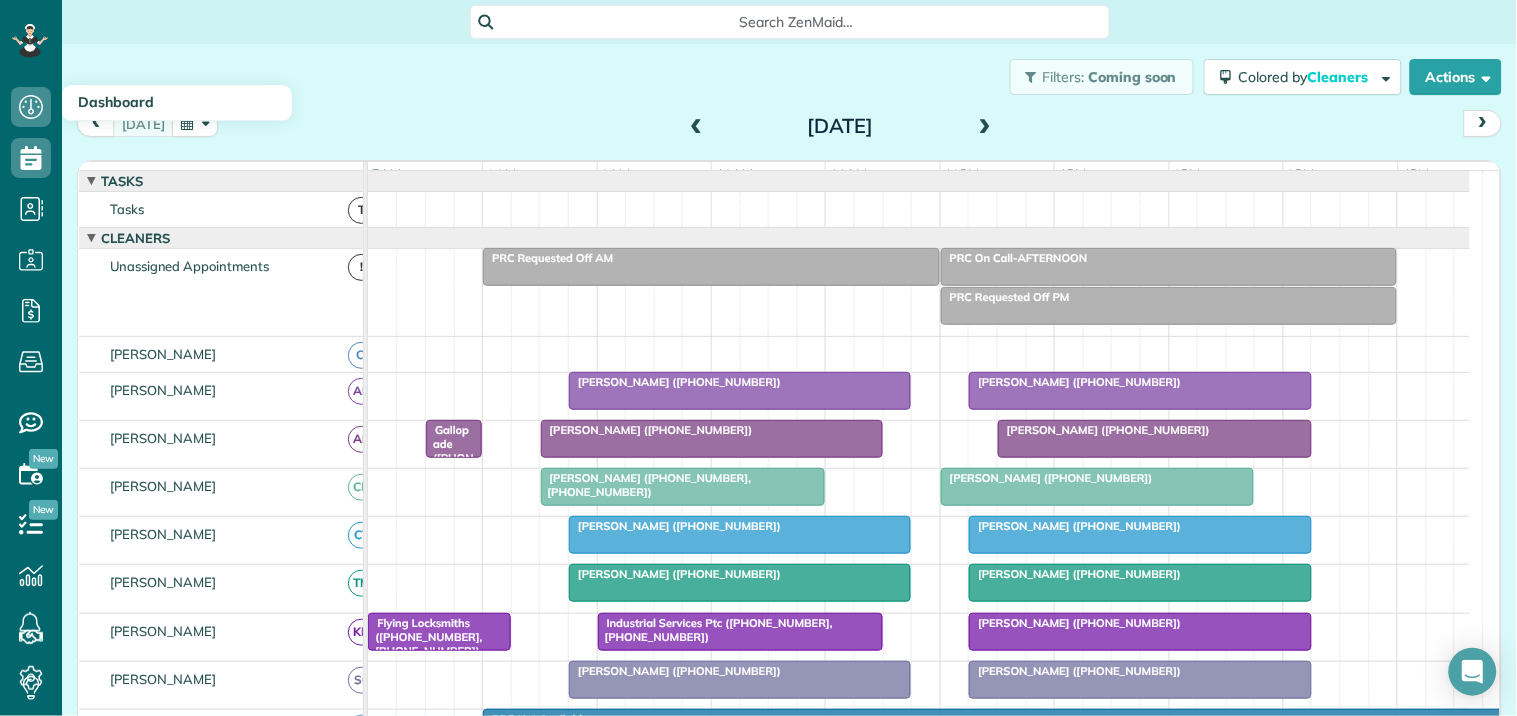 drag, startPoint x: 0, startPoint y: 0, endPoint x: 1085, endPoint y: 505, distance: 1196.7665 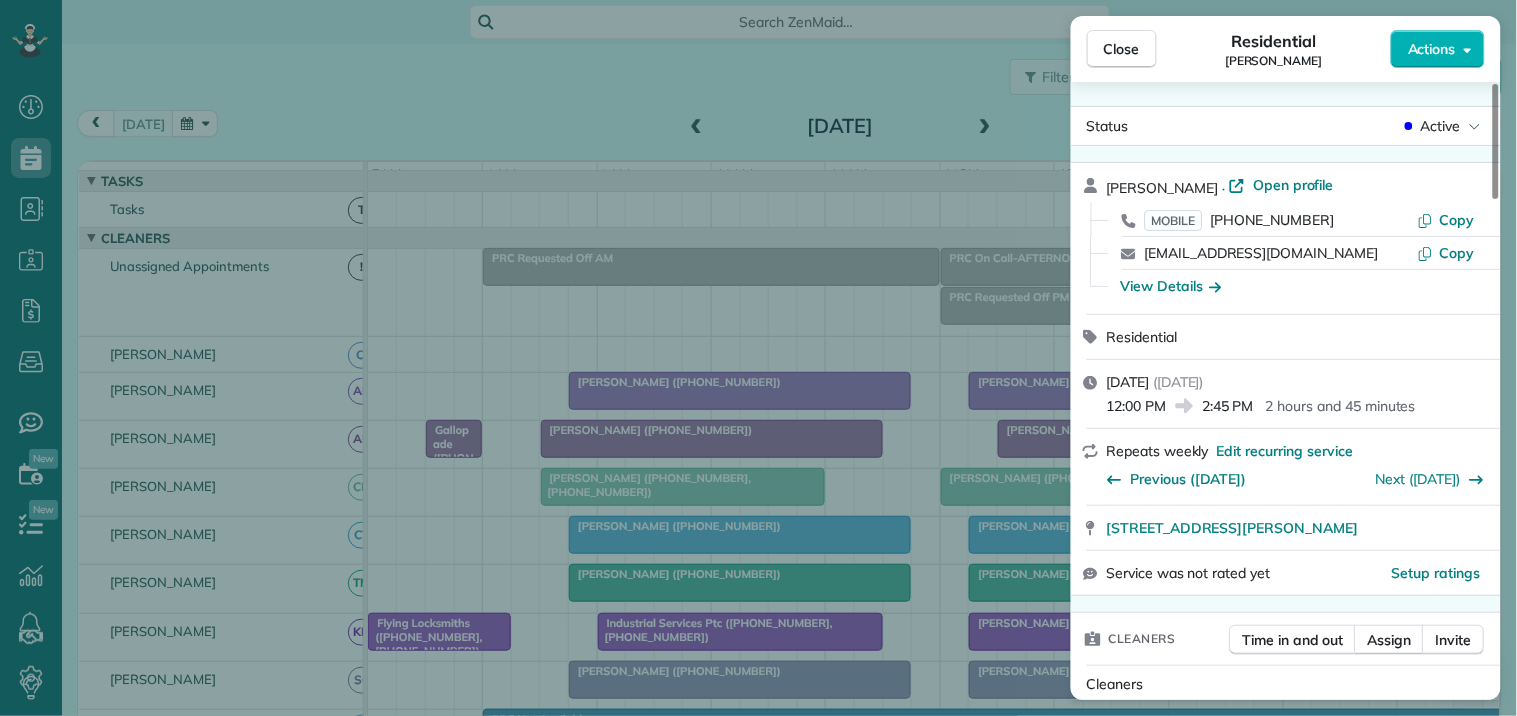 scroll, scrollTop: 222, scrollLeft: 0, axis: vertical 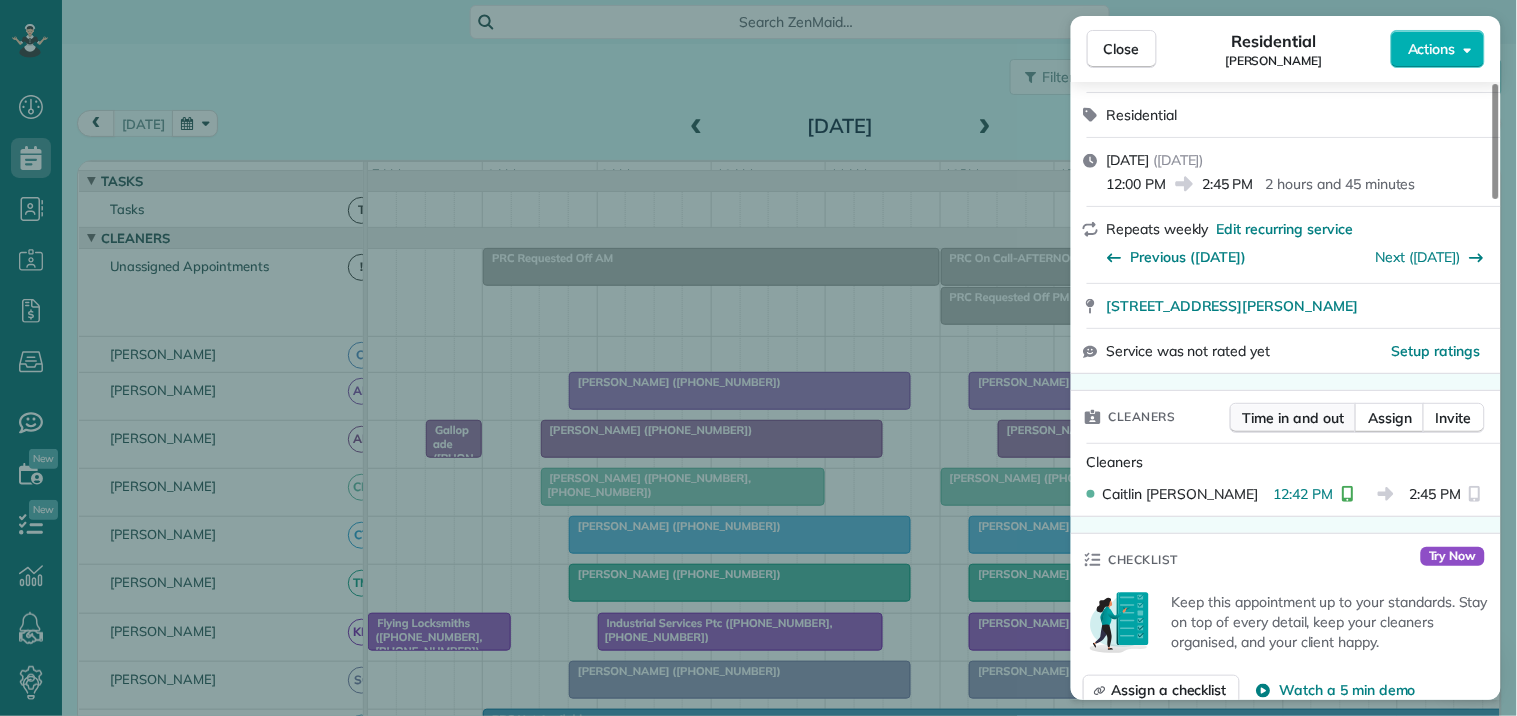 click on "Time in and out" at bounding box center (1293, 418) 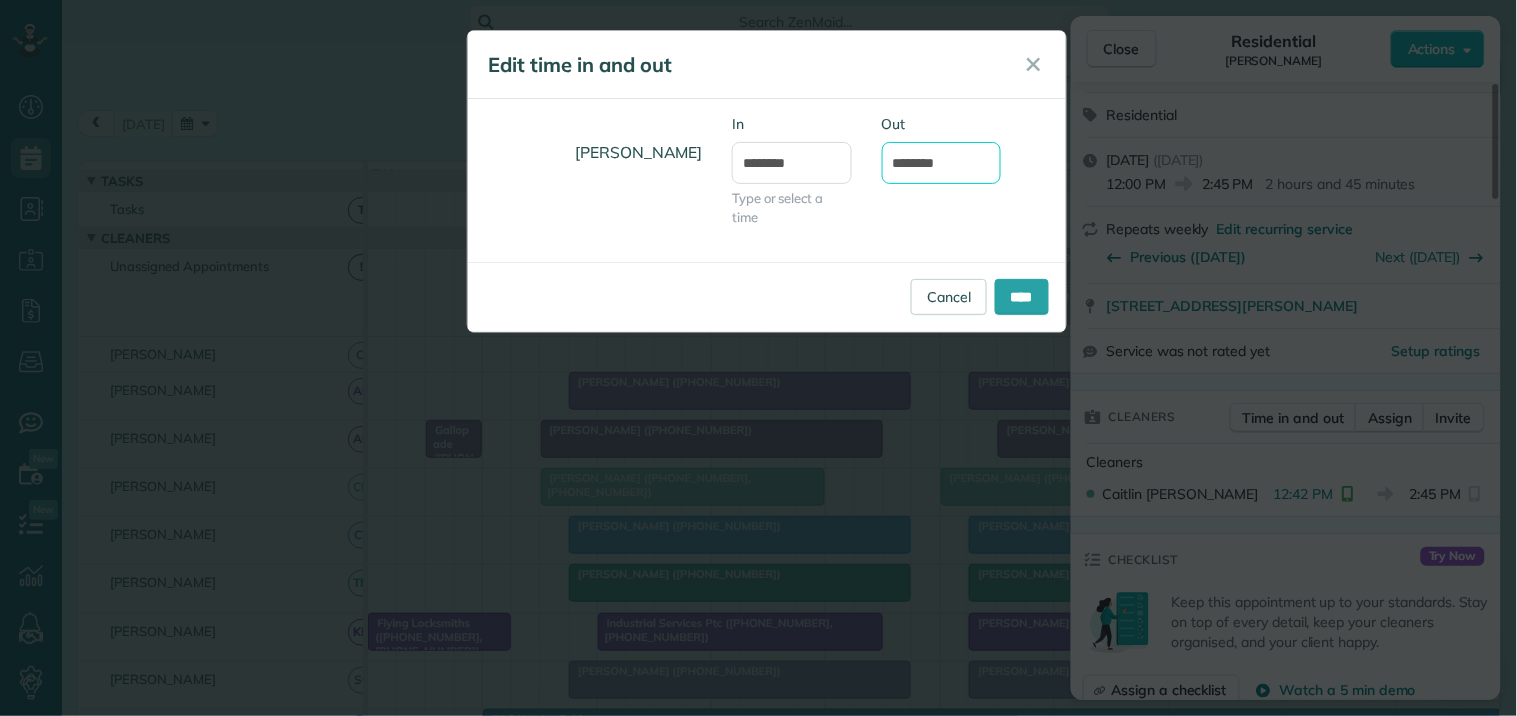 click on "*******" at bounding box center [942, 163] 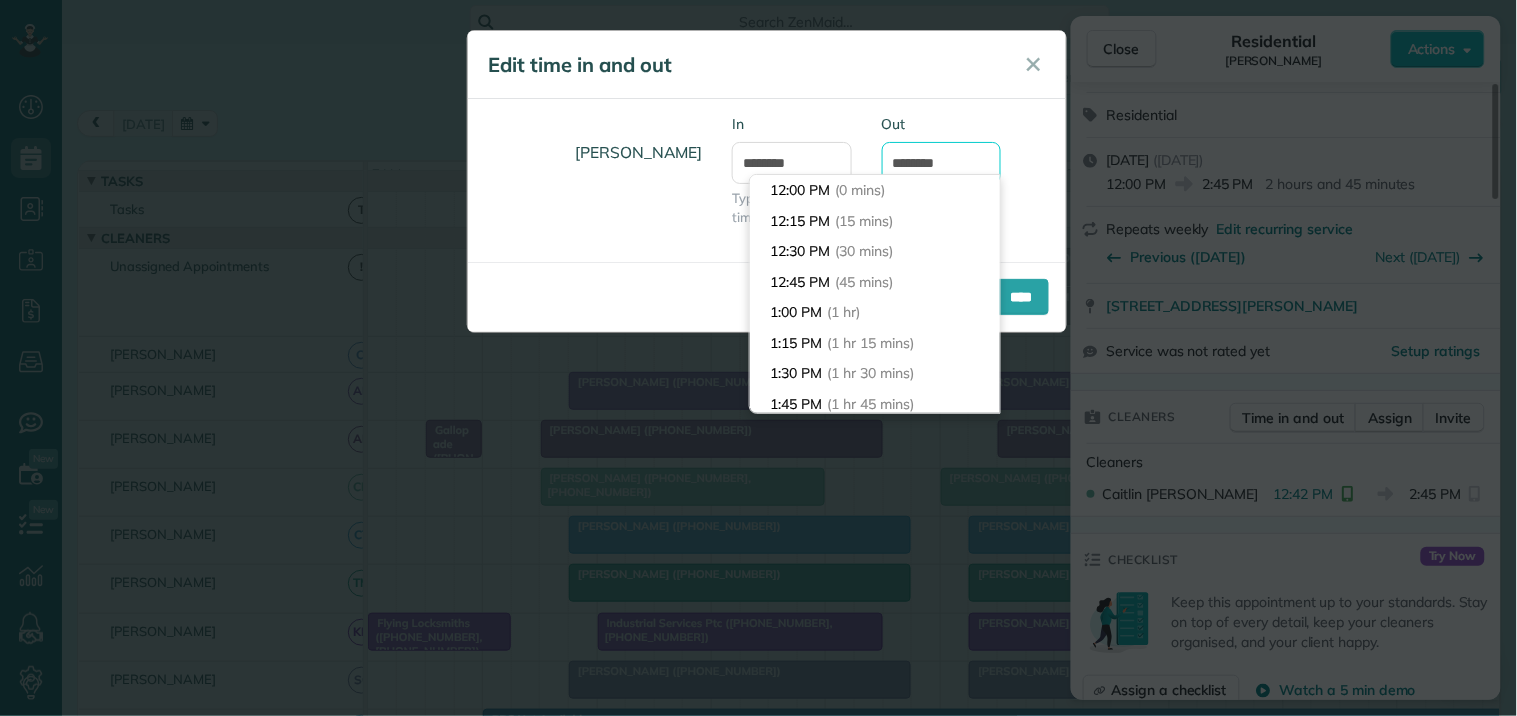 scroll, scrollTop: 305, scrollLeft: 0, axis: vertical 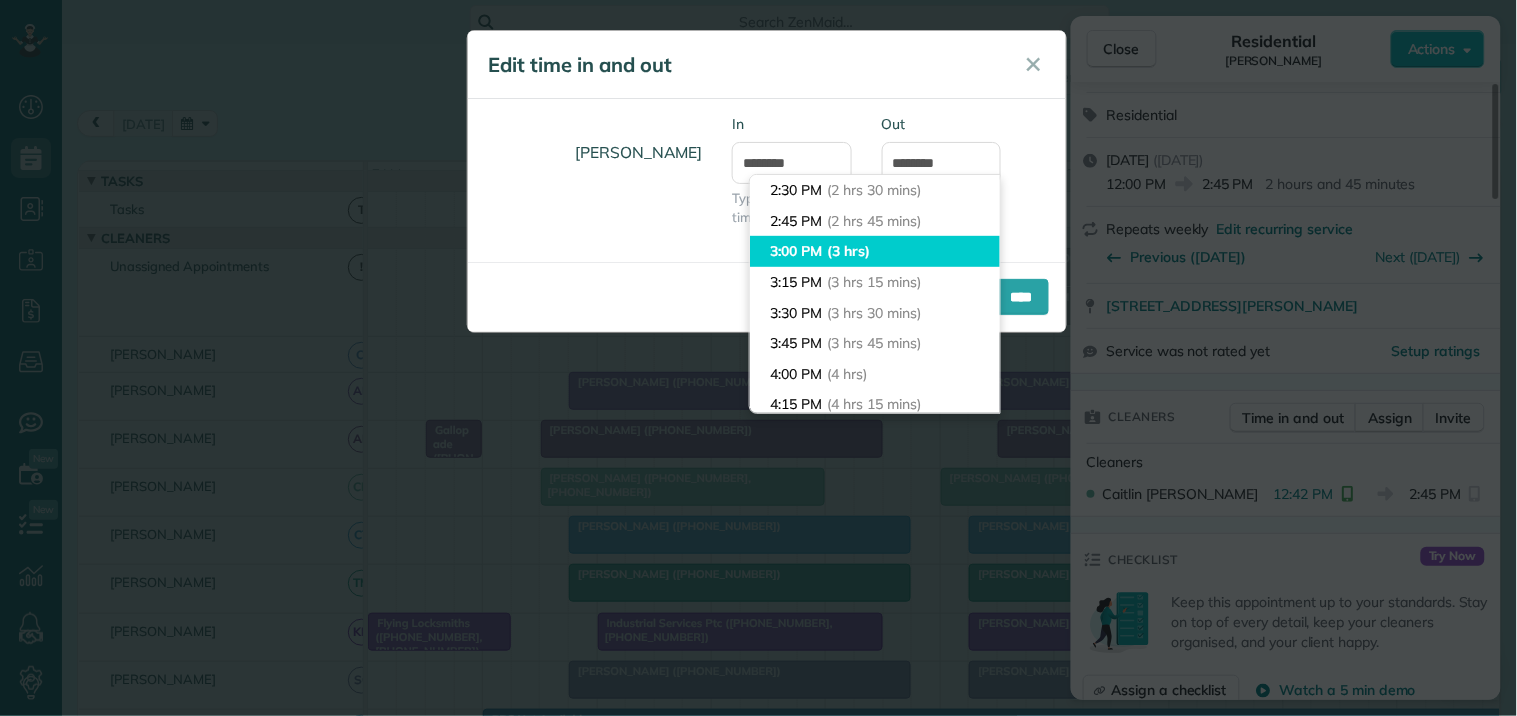 type on "*******" 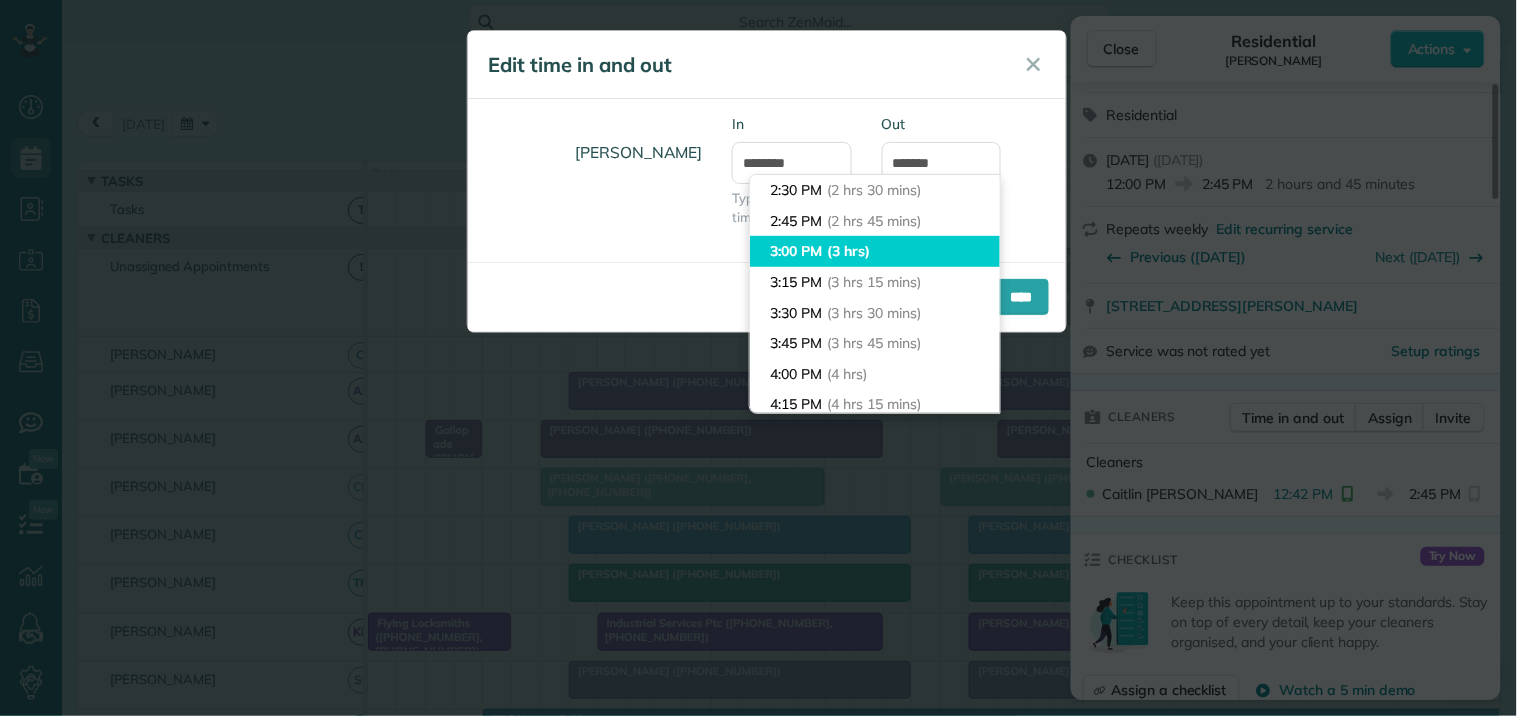click on "Dashboard
Scheduling
Calendar View
List View
Dispatch View - Weekly scheduling (Beta)" at bounding box center (758, 358) 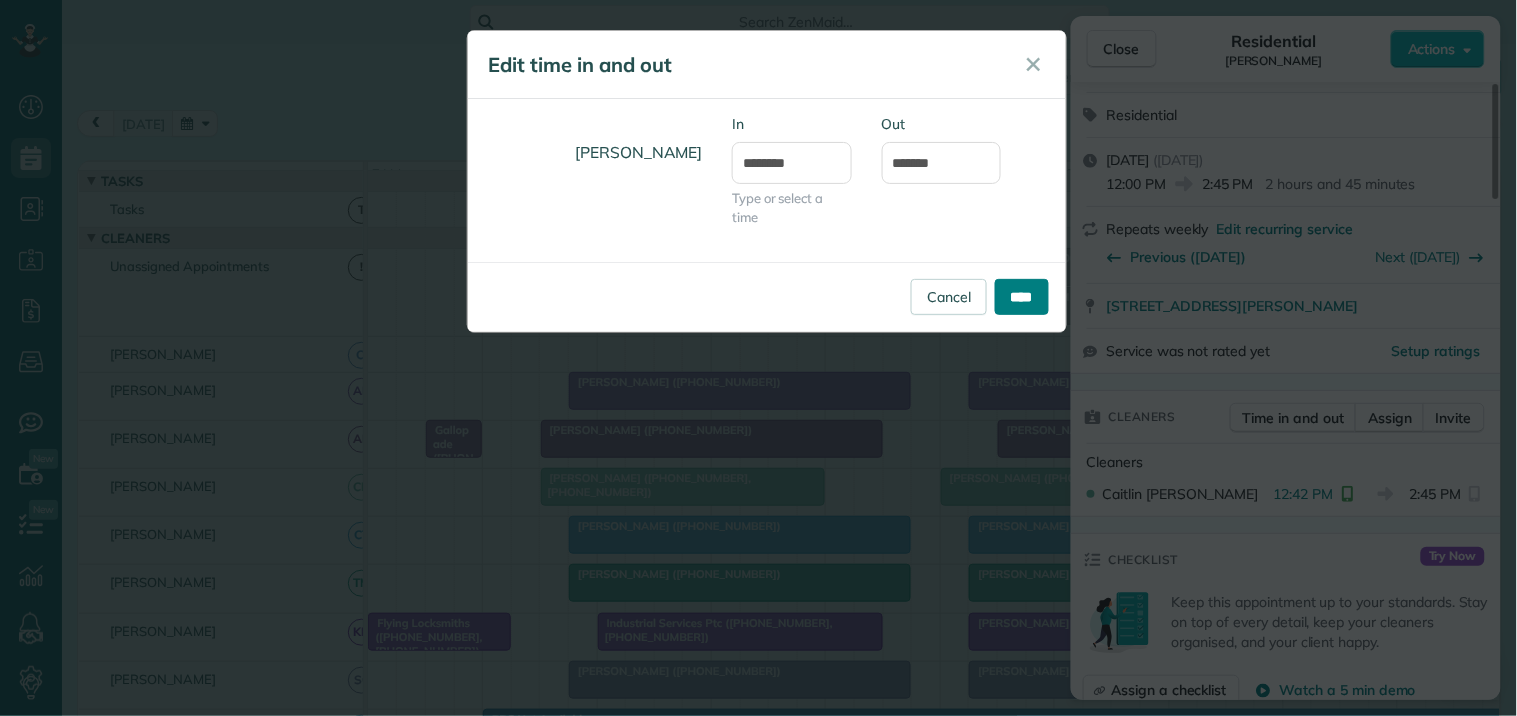 click on "****" at bounding box center [1022, 297] 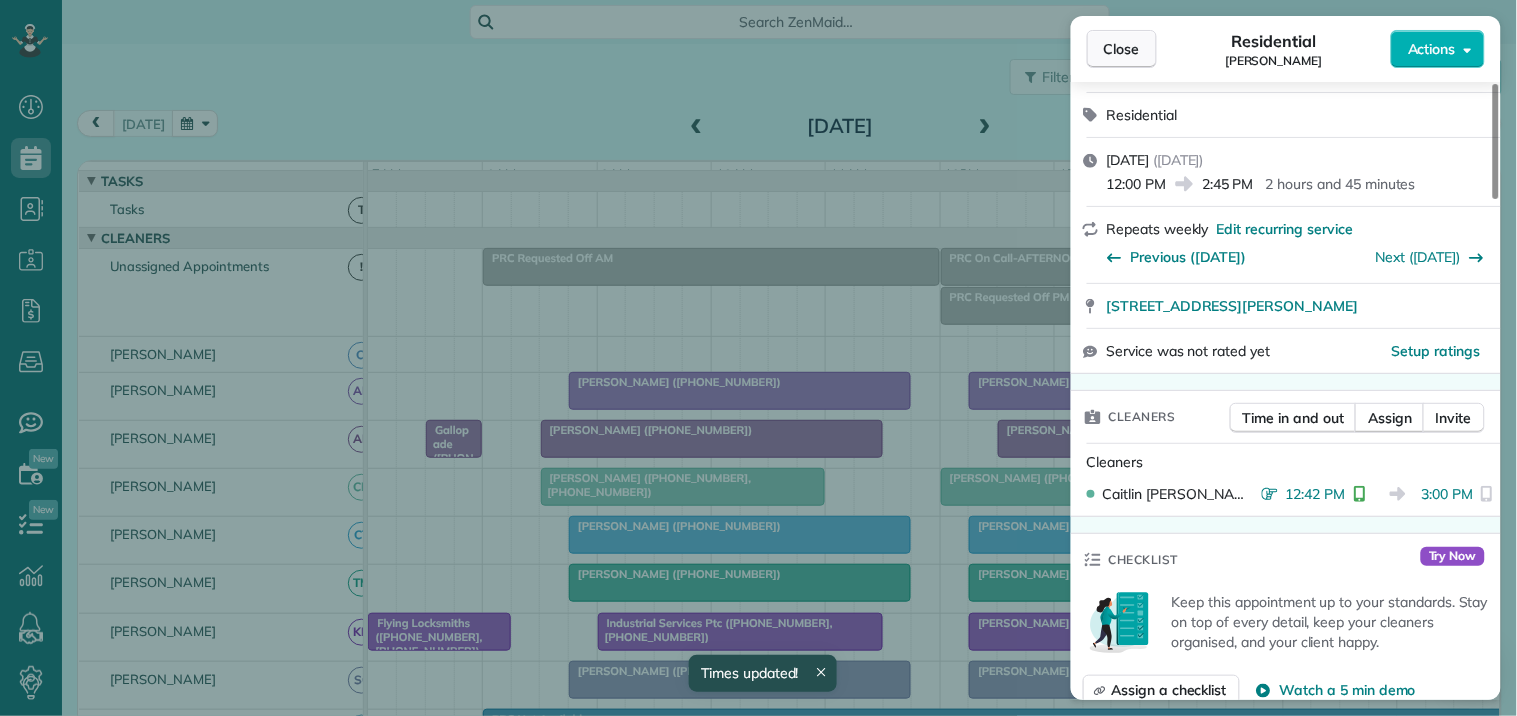 click on "Close" at bounding box center [1122, 49] 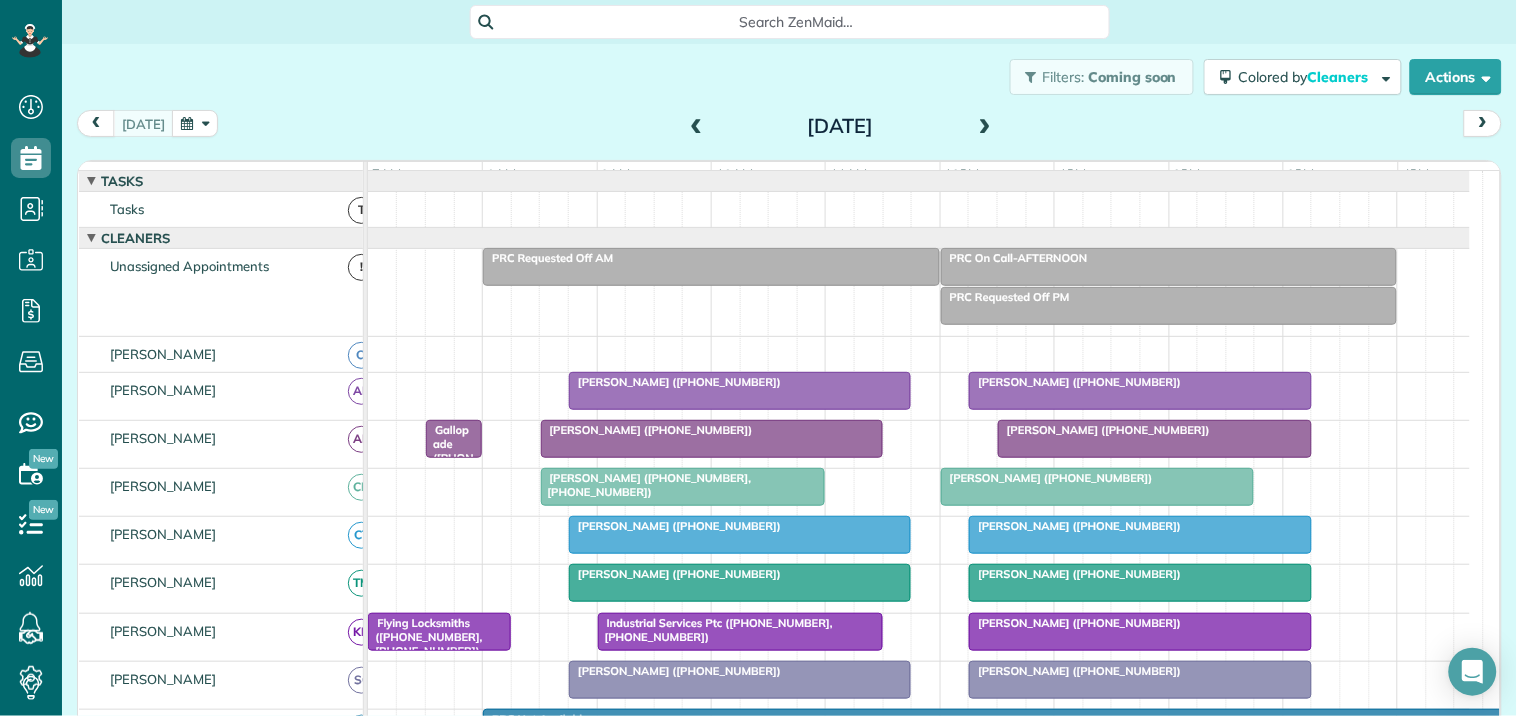 scroll, scrollTop: 138, scrollLeft: 0, axis: vertical 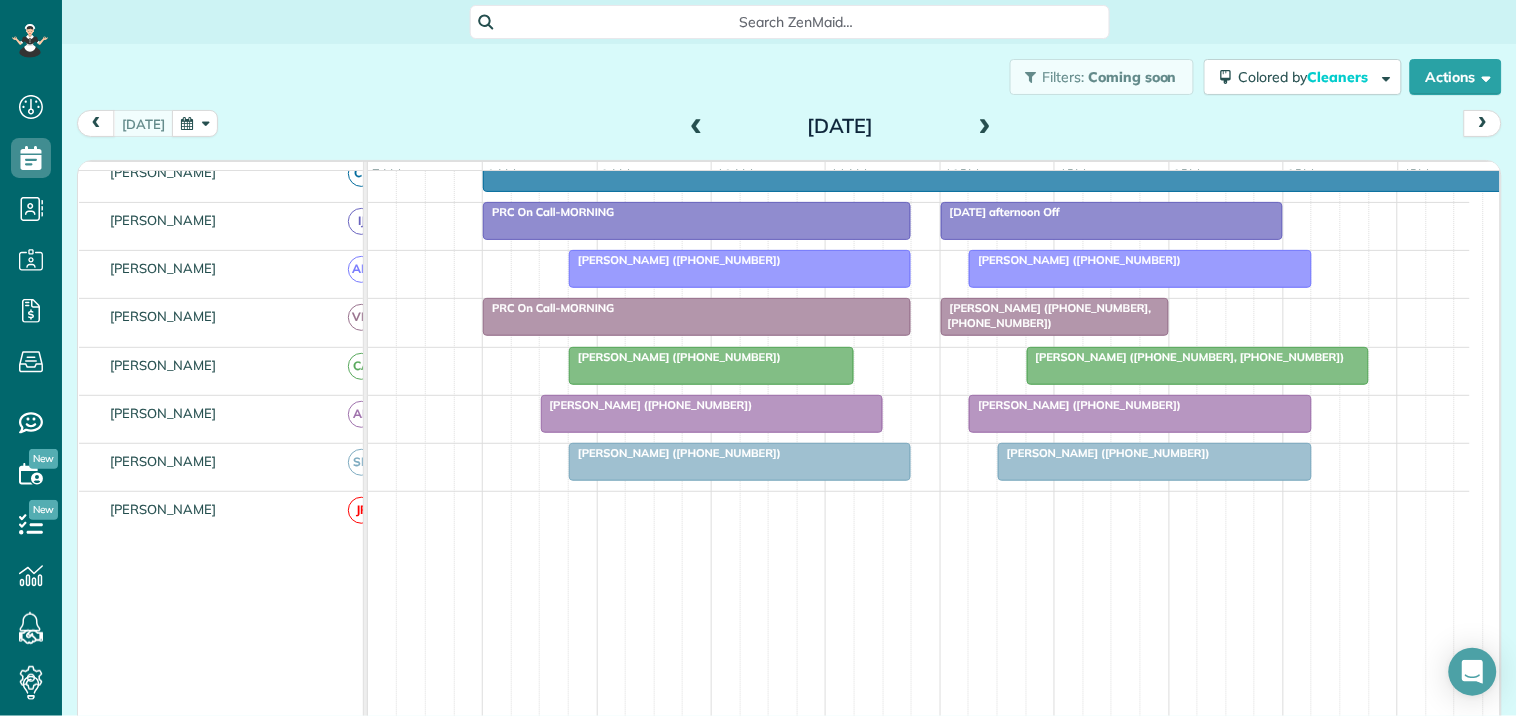 click at bounding box center (711, 366) 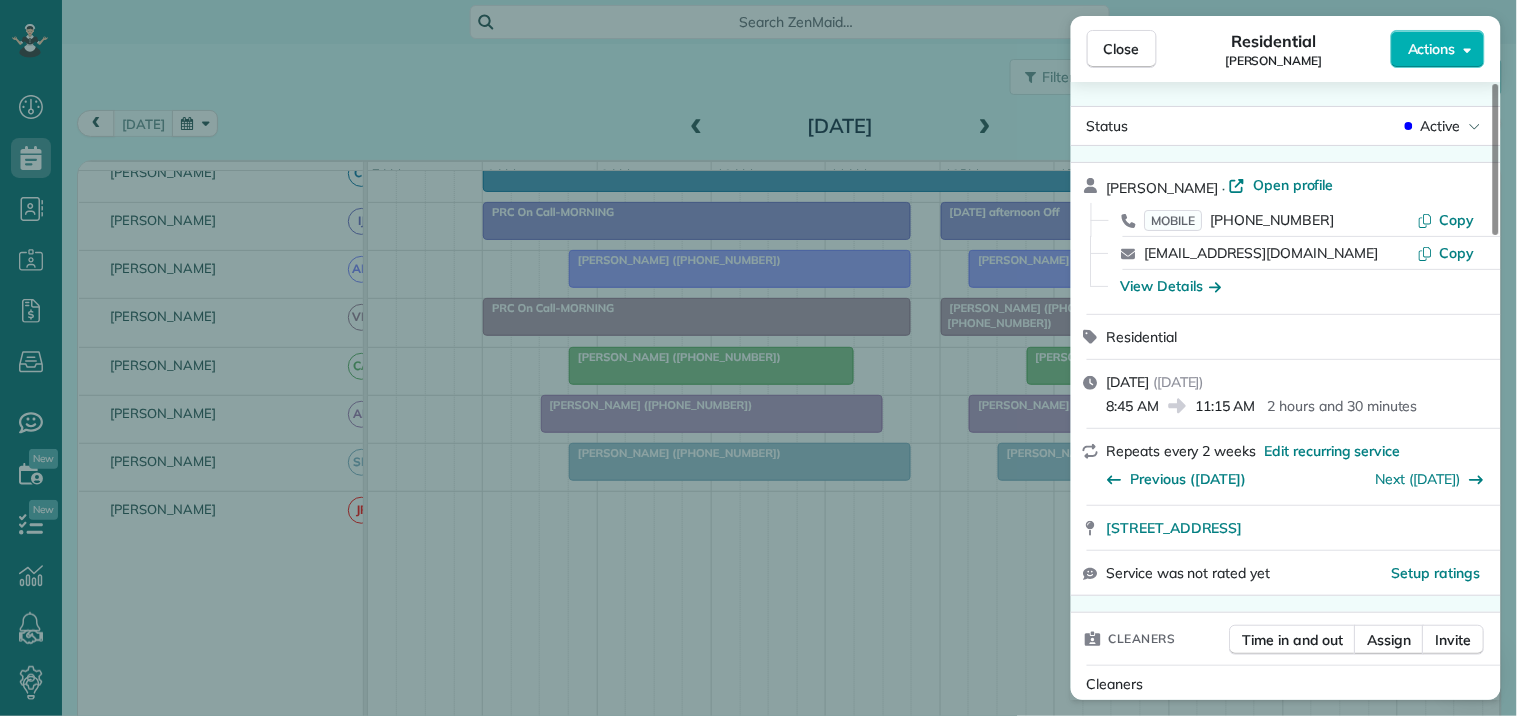 scroll, scrollTop: 222, scrollLeft: 0, axis: vertical 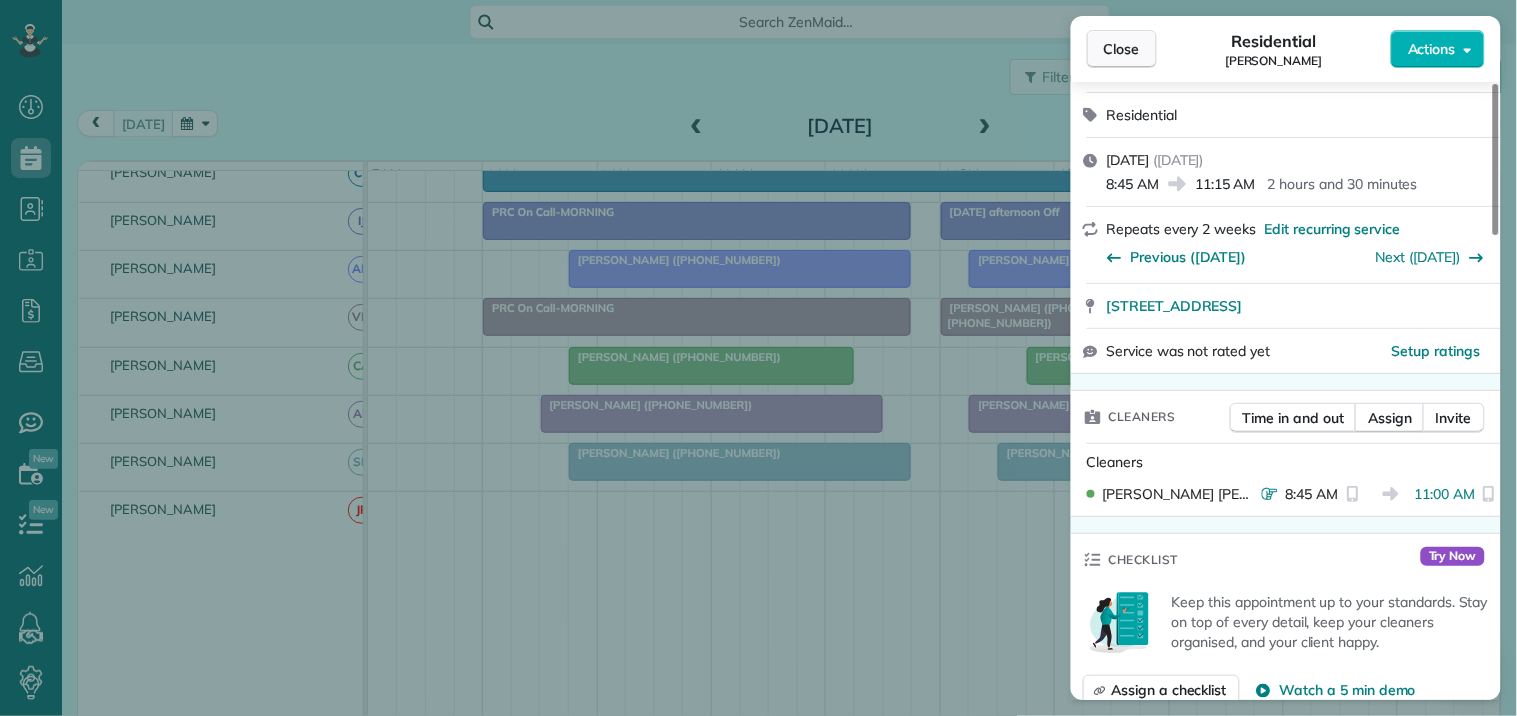 click on "Close" at bounding box center [1122, 49] 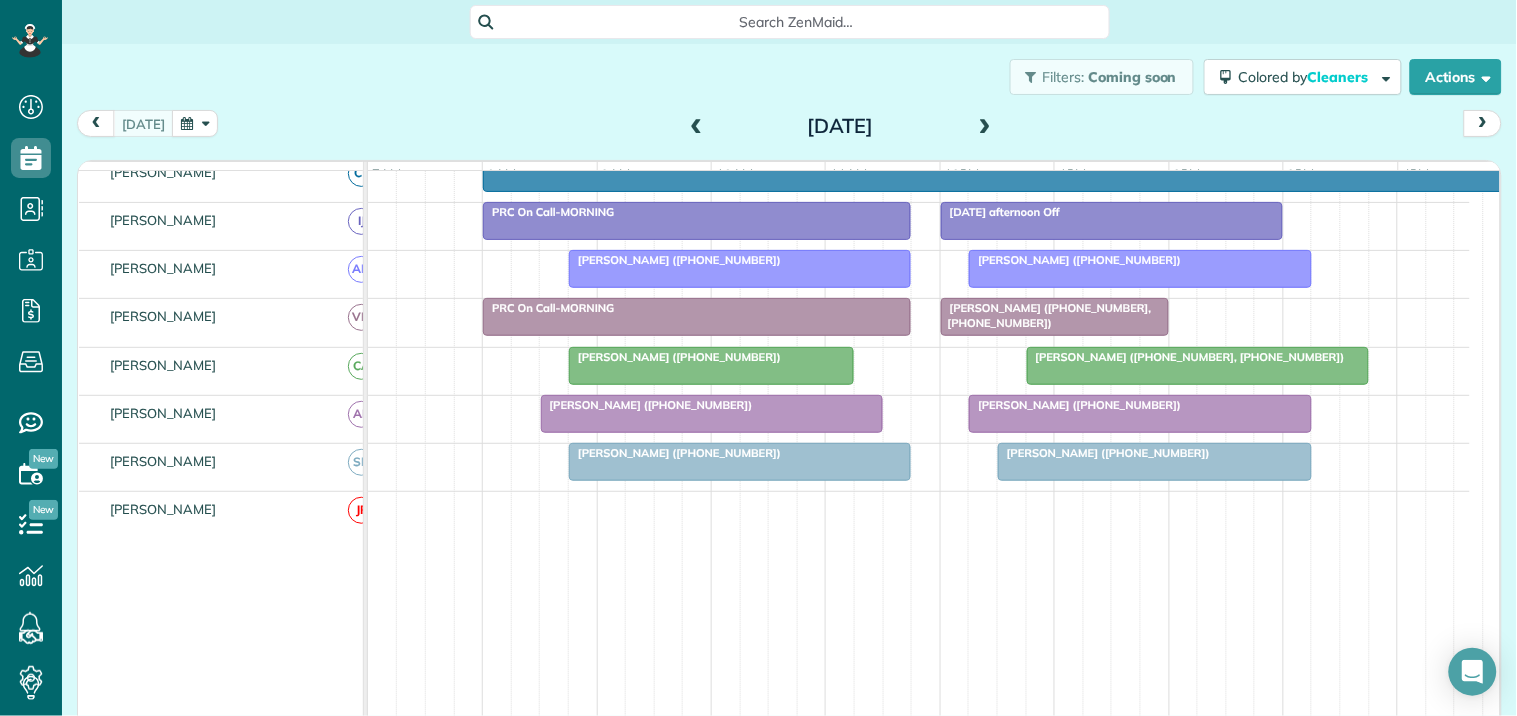click at bounding box center [1198, 366] 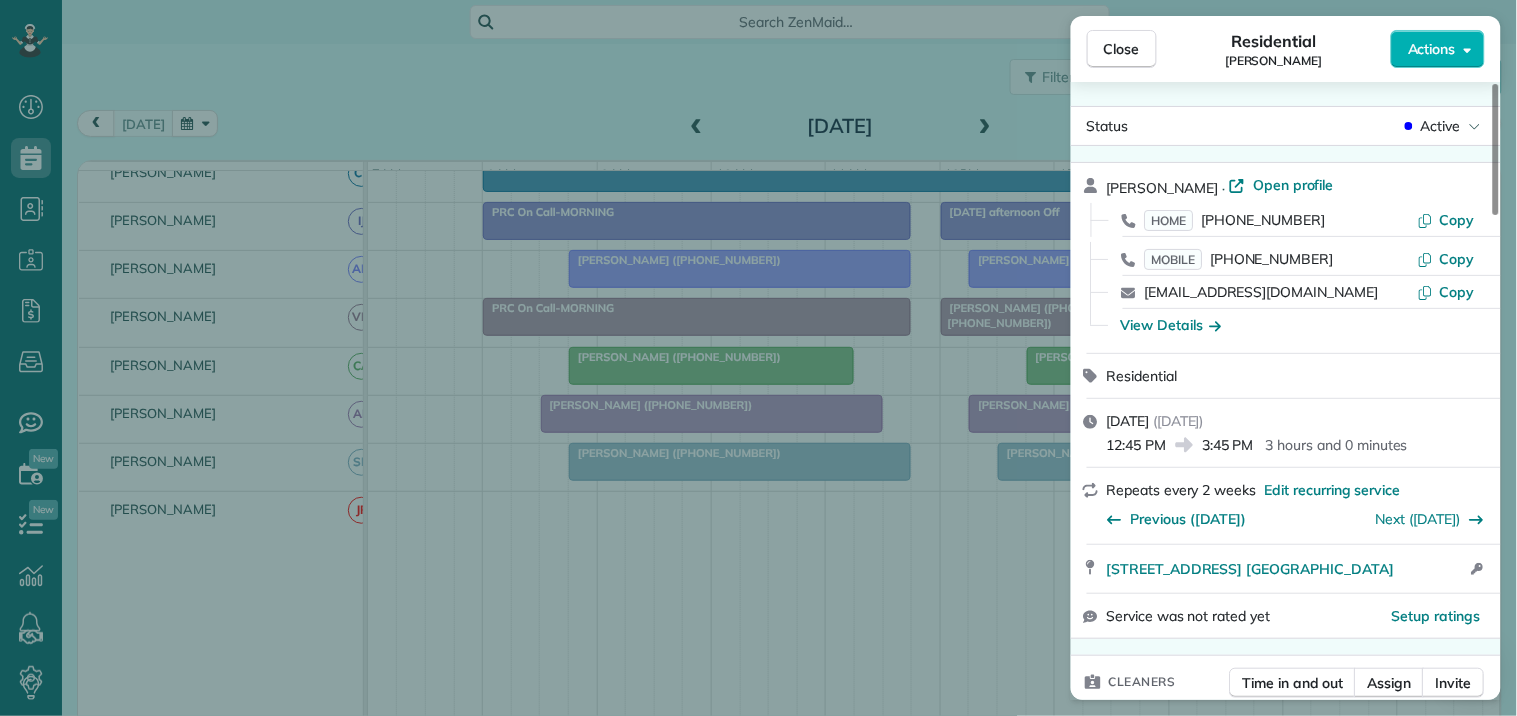 scroll, scrollTop: 333, scrollLeft: 0, axis: vertical 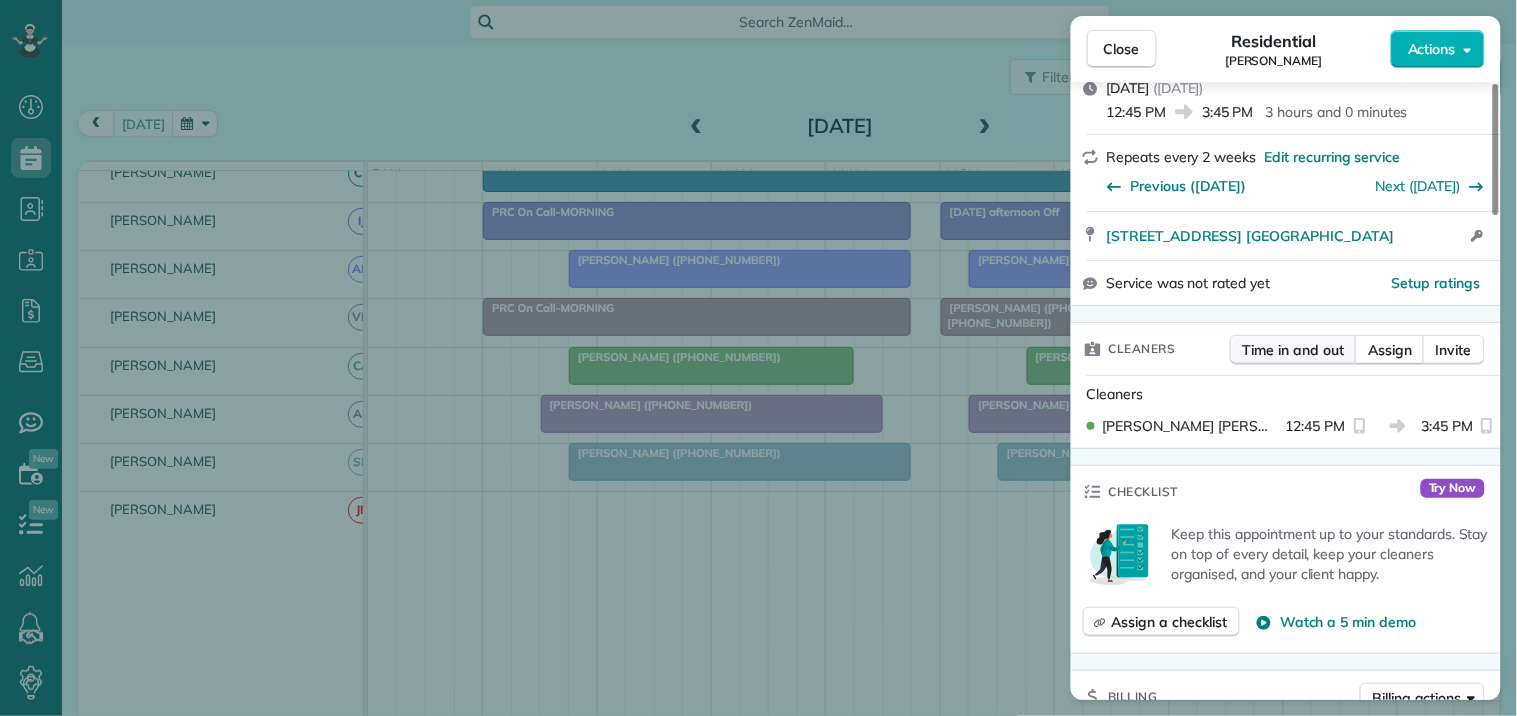 click on "Time in and out" at bounding box center [1293, 350] 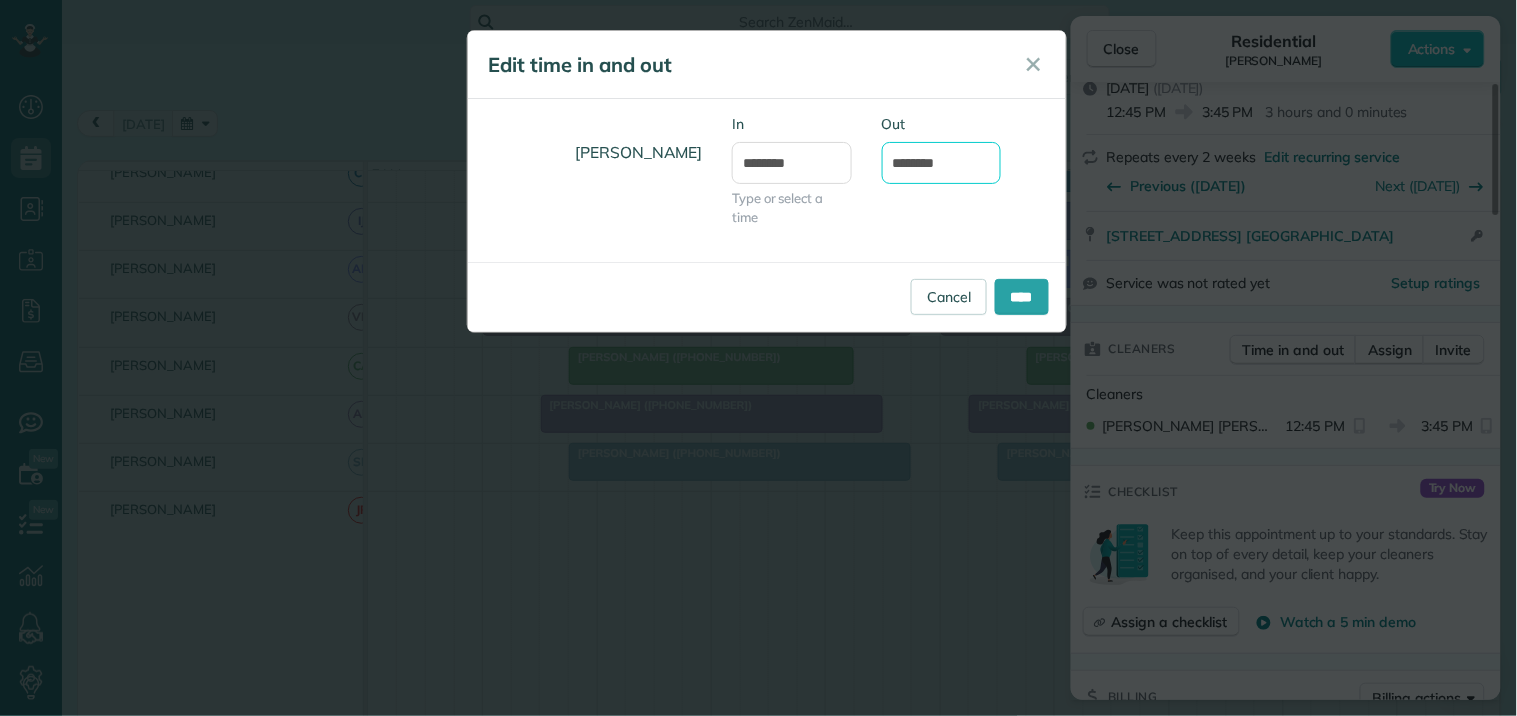 click on "*******" at bounding box center (942, 163) 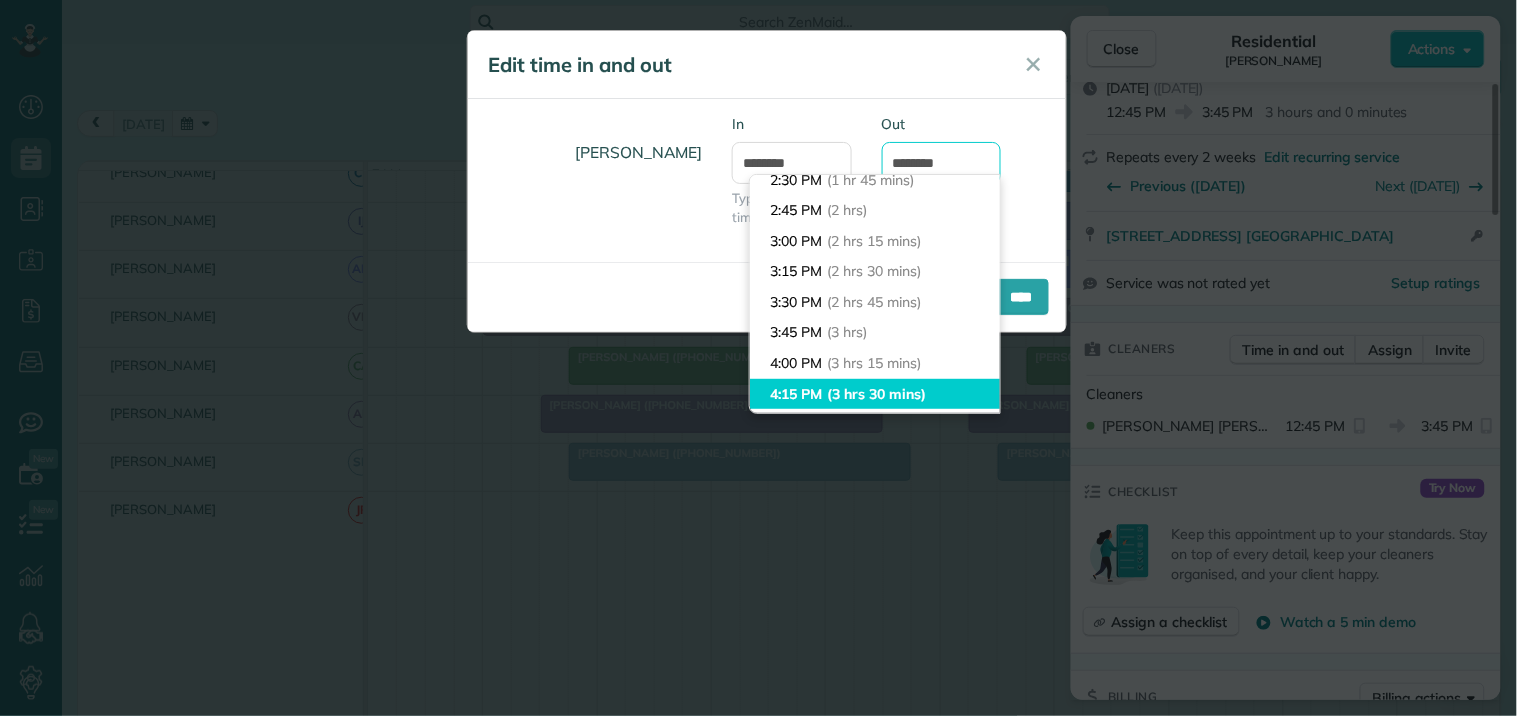 scroll, scrollTop: 113, scrollLeft: 0, axis: vertical 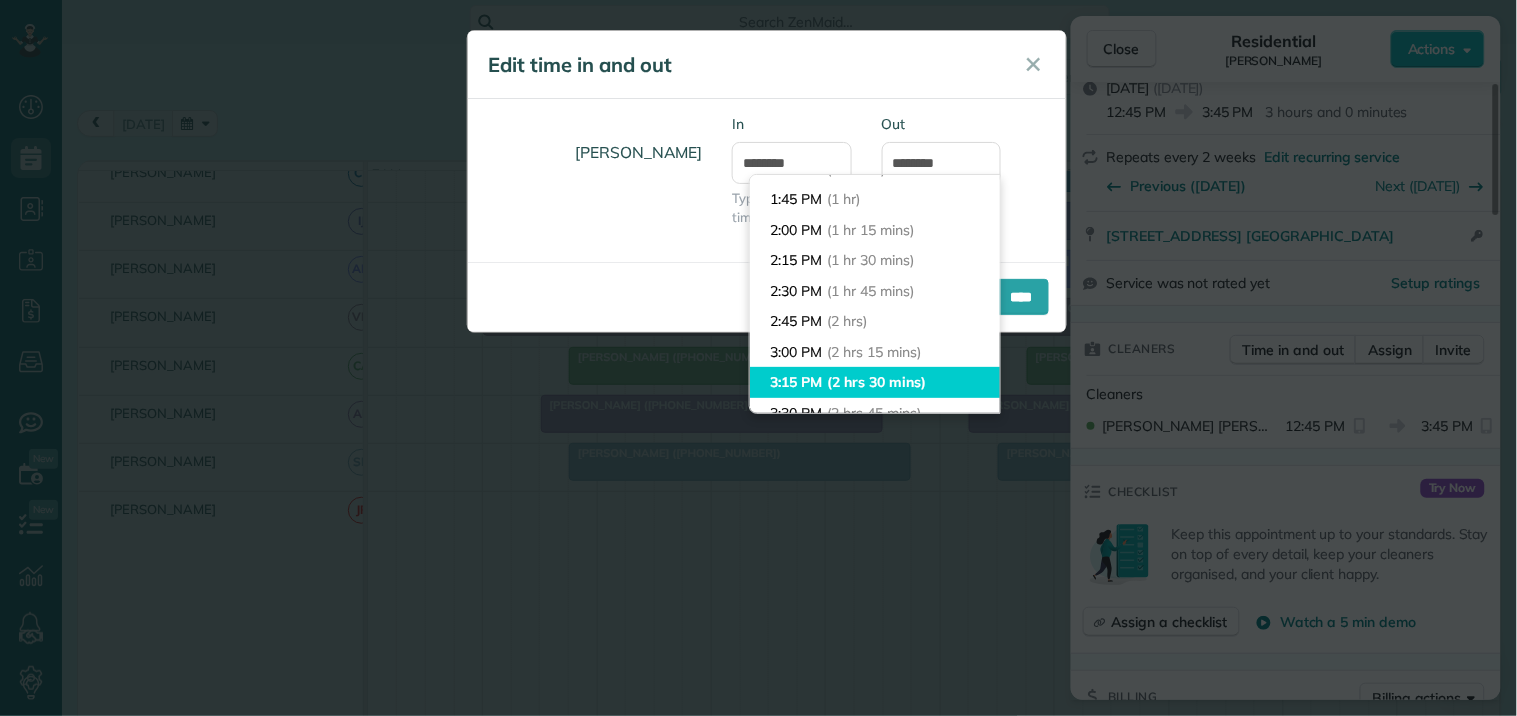 type on "*******" 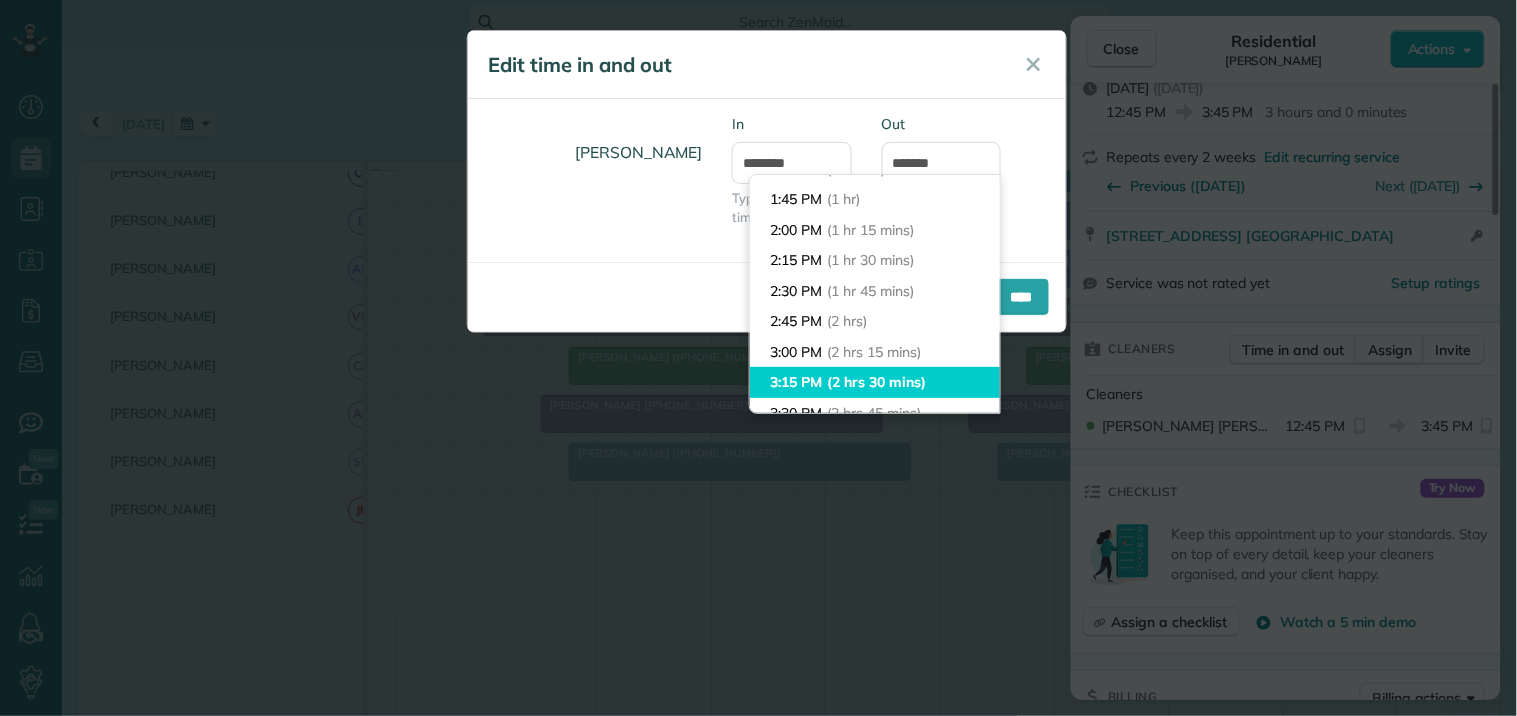 click on "Dashboard
Scheduling
Calendar View
List View
Dispatch View - Weekly scheduling (Beta)" at bounding box center (758, 358) 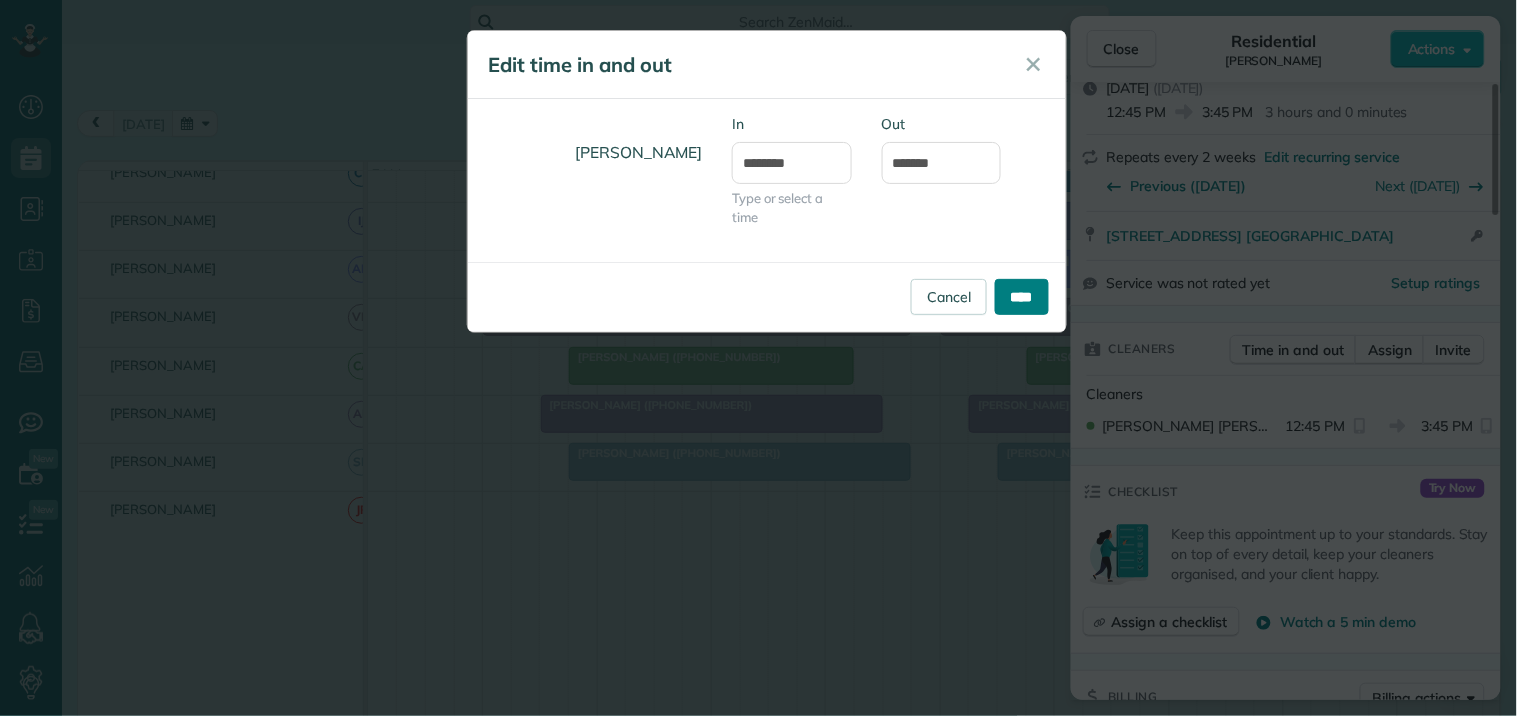 click on "****" at bounding box center (1022, 297) 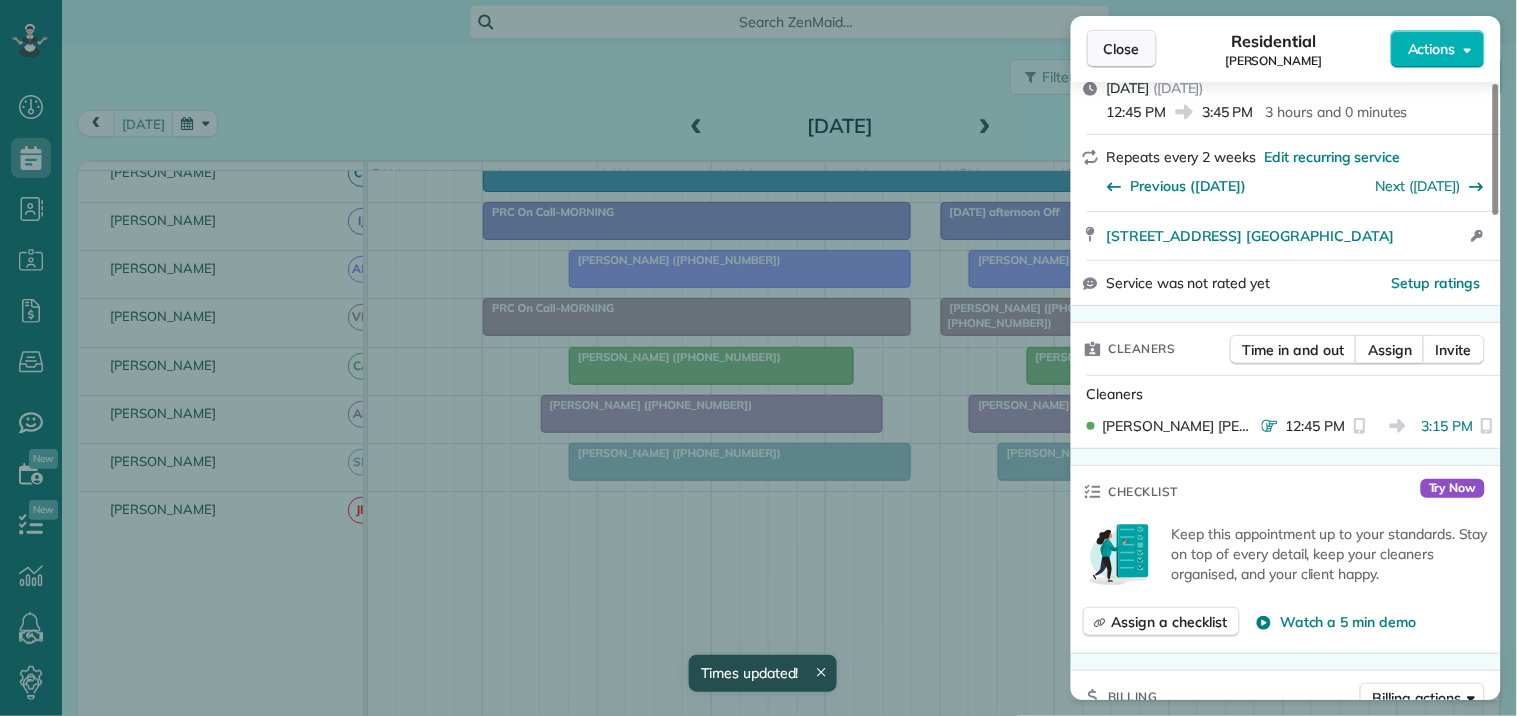 click on "Close" at bounding box center (1122, 49) 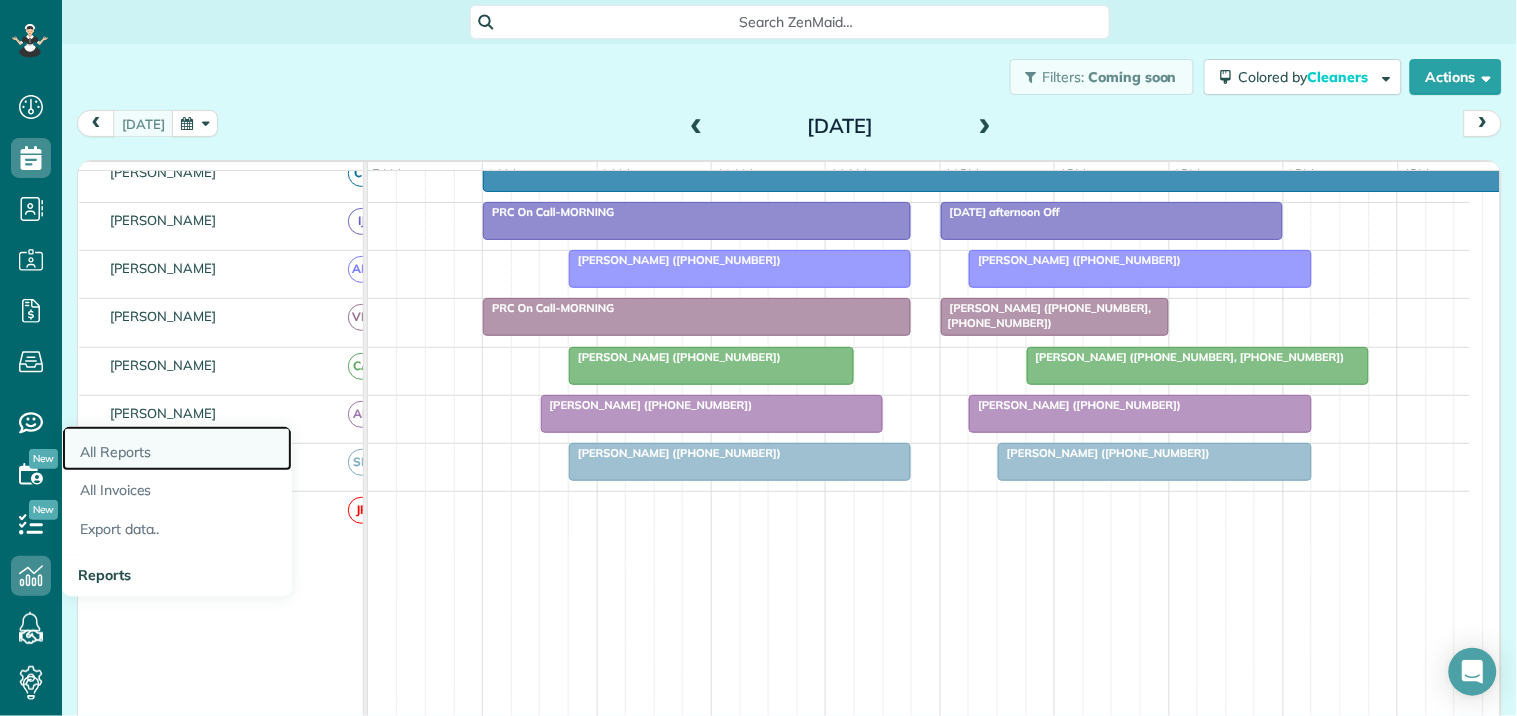 click on "All Reports" at bounding box center (177, 449) 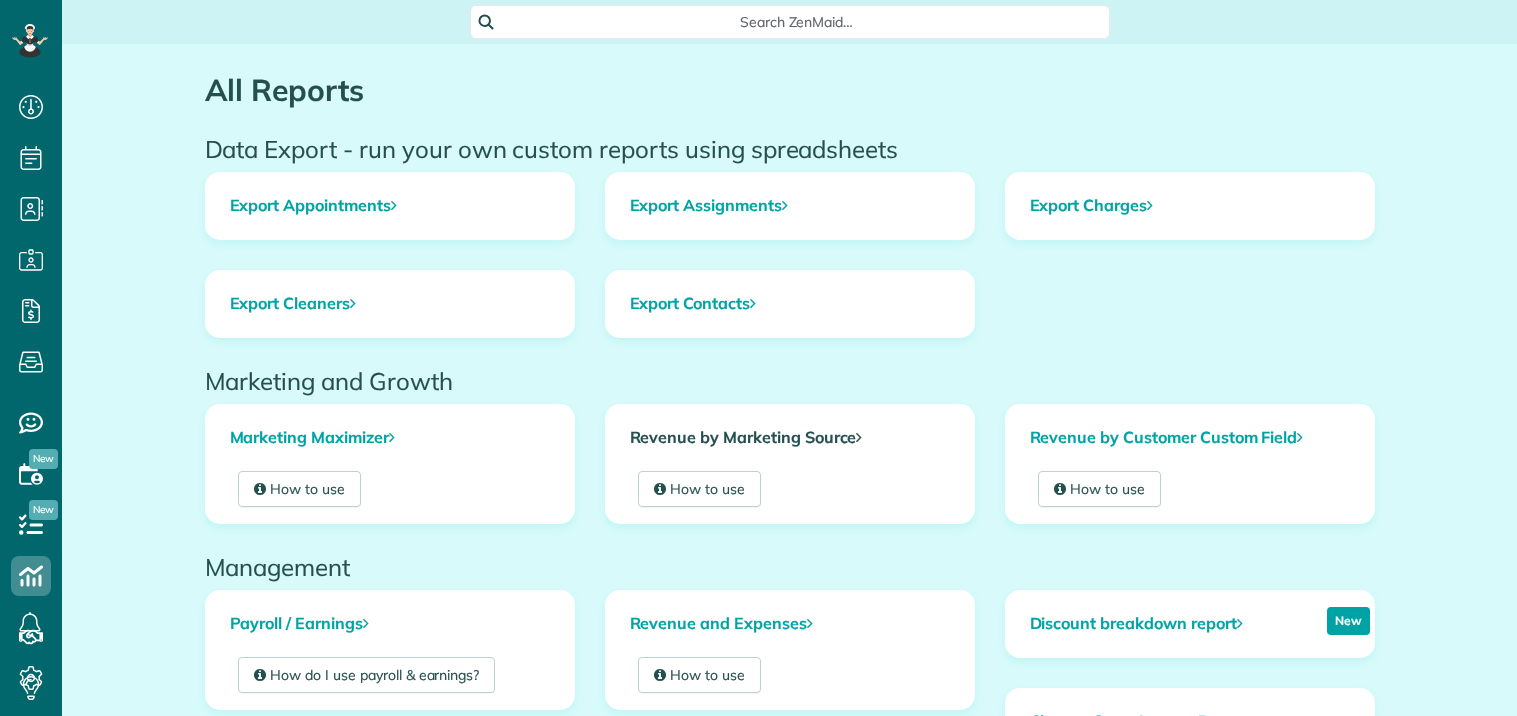 scroll, scrollTop: 0, scrollLeft: 0, axis: both 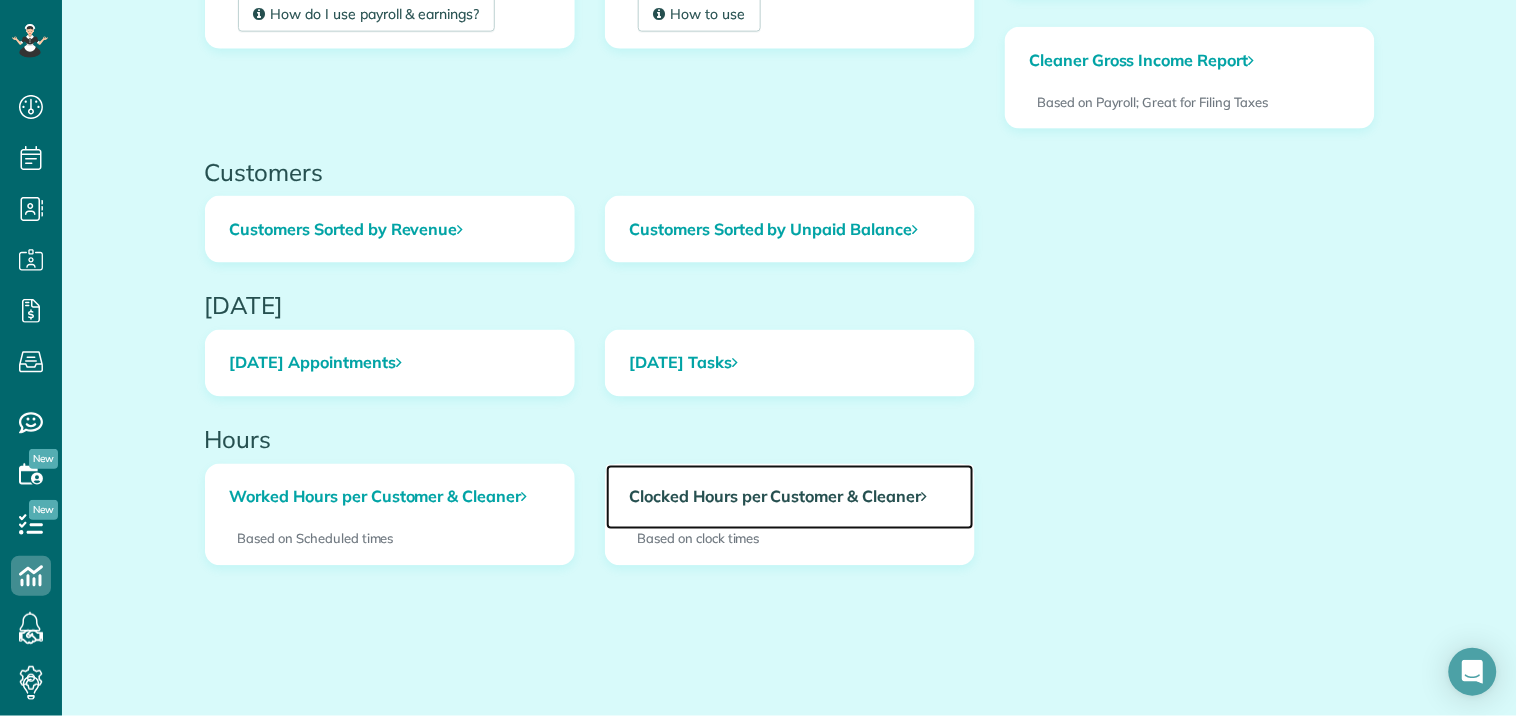 click on "Clocked Hours per Customer & Cleaner" at bounding box center [790, 498] 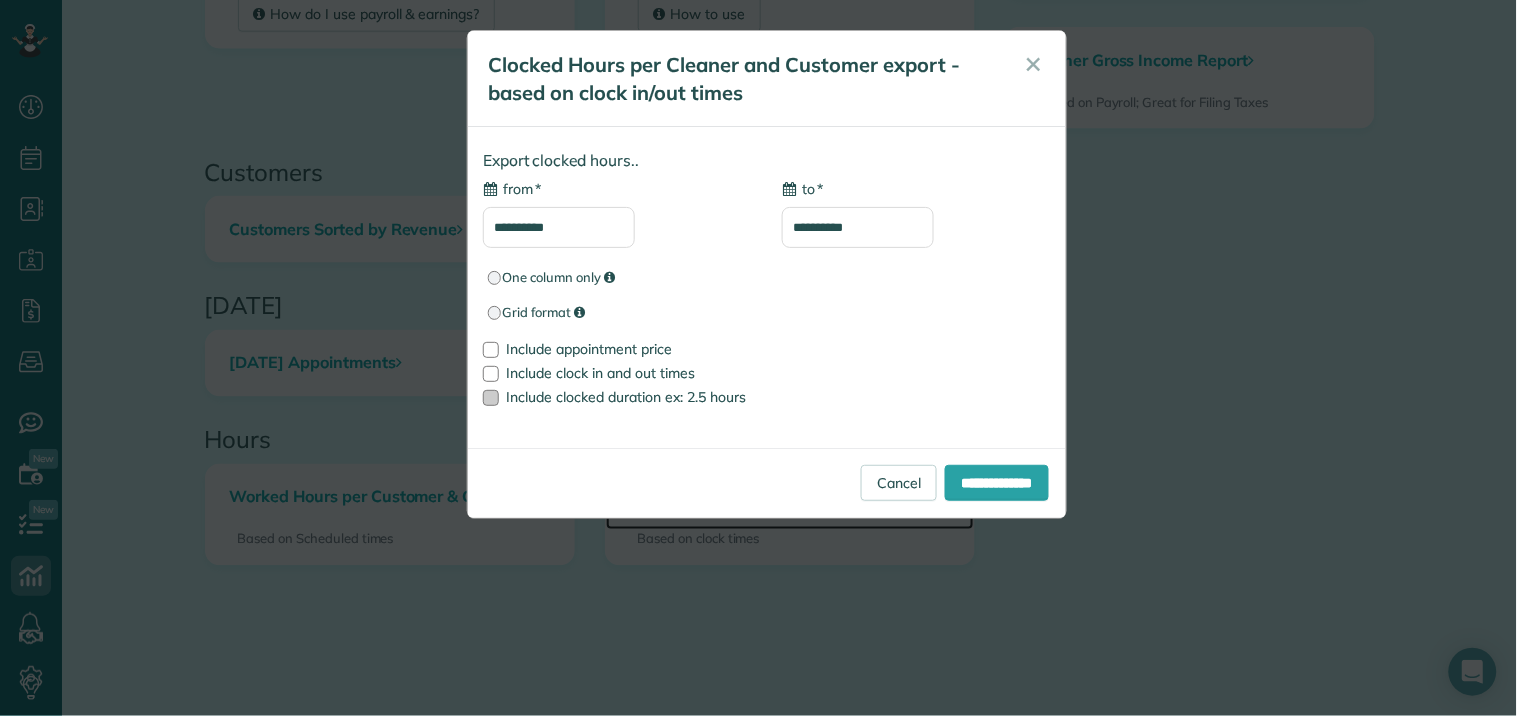 type on "**********" 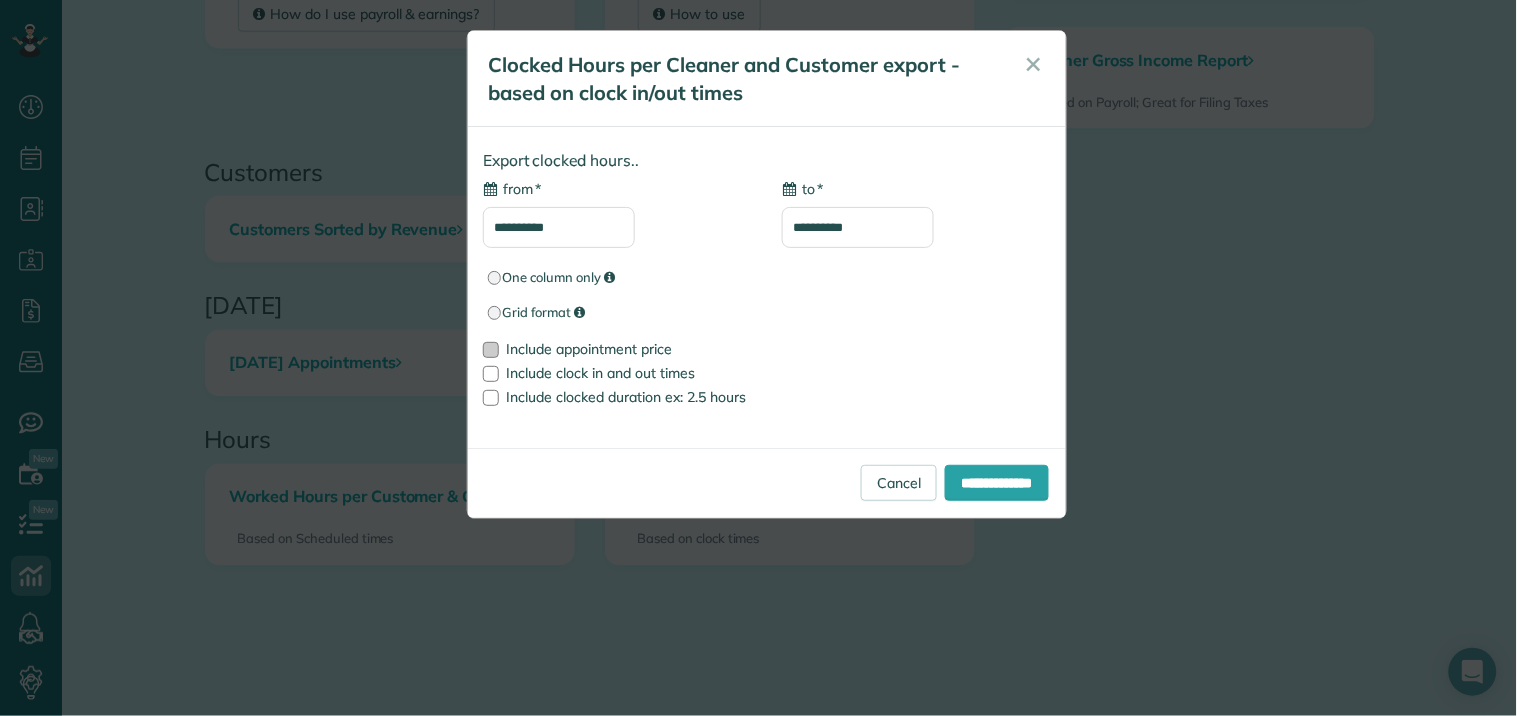 click at bounding box center [491, 350] 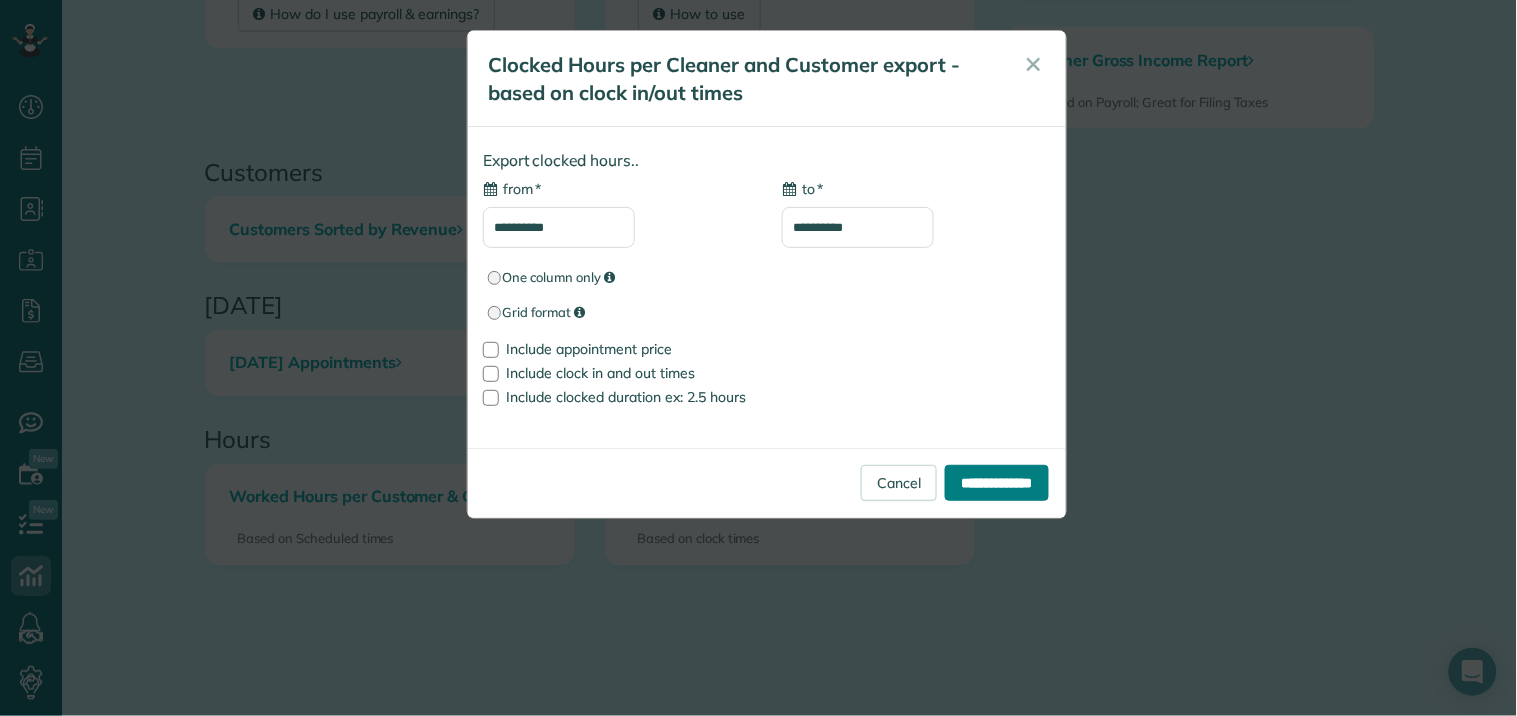 click on "**********" at bounding box center (997, 483) 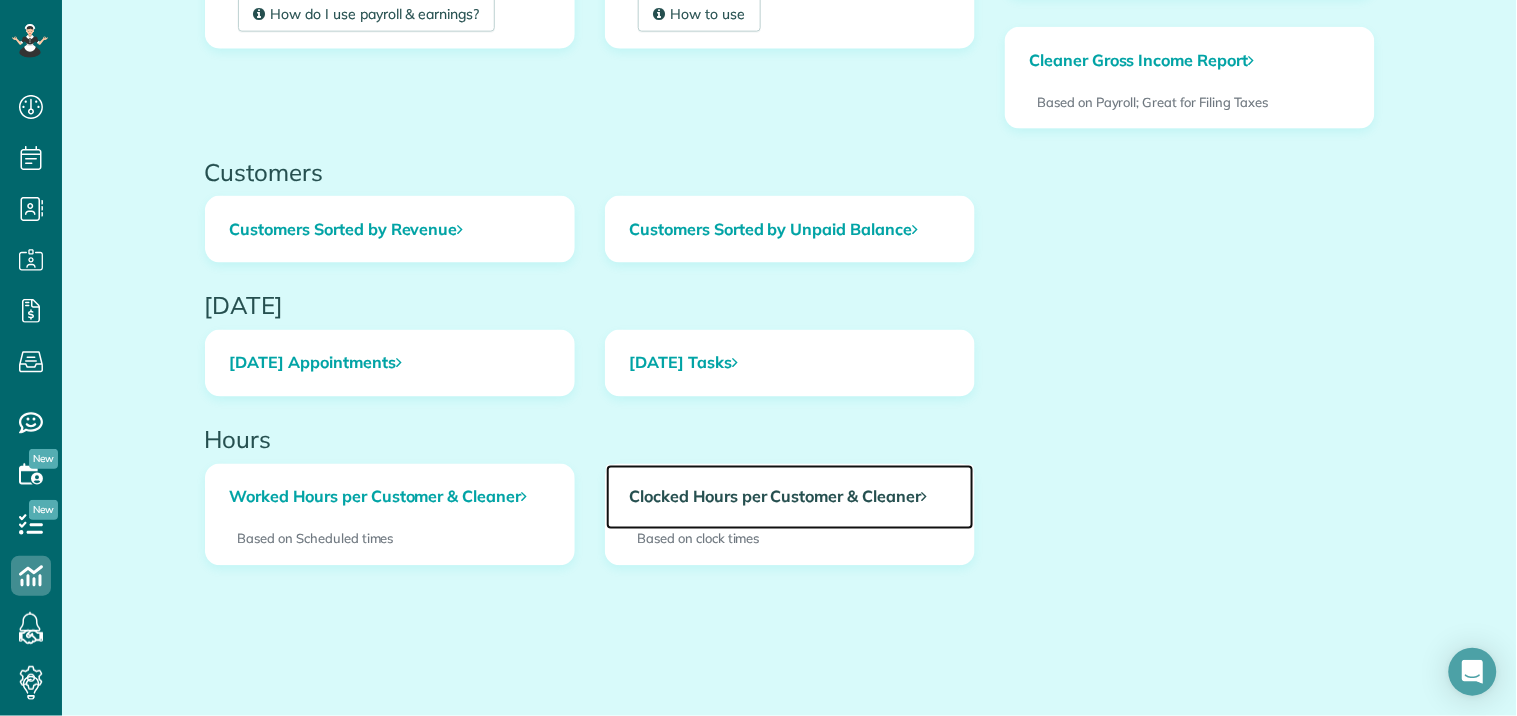 click on "Clocked Hours per Customer & Cleaner" at bounding box center (790, 498) 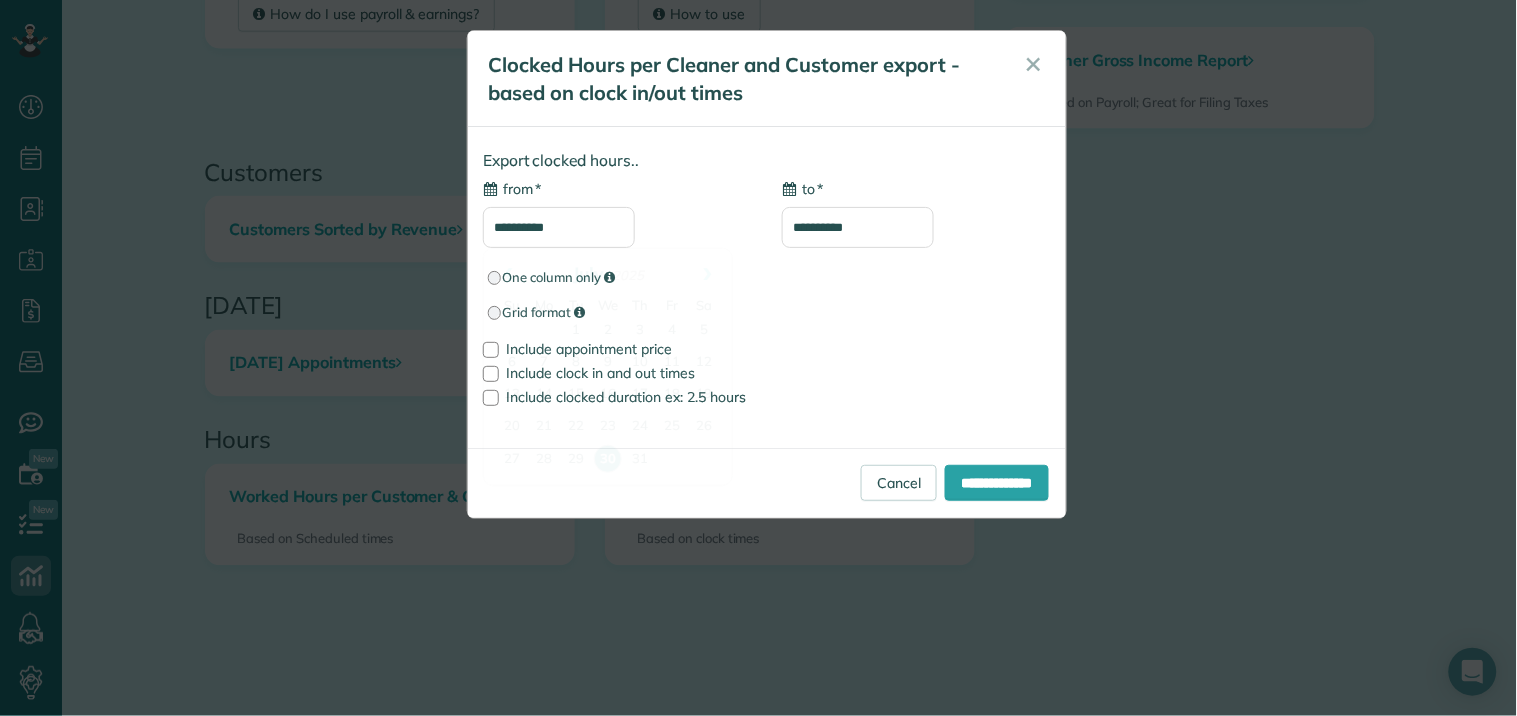 type on "**********" 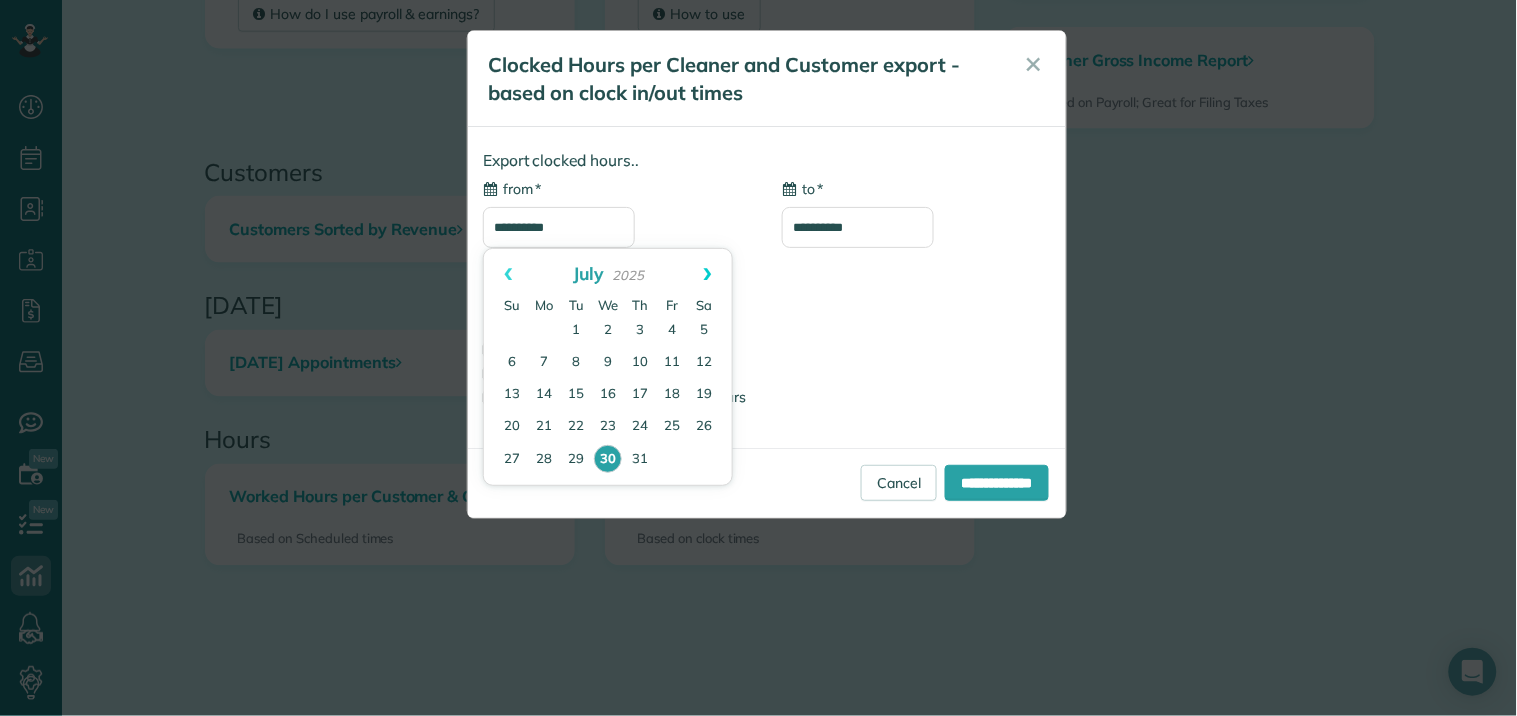 click on "Next" at bounding box center [708, 274] 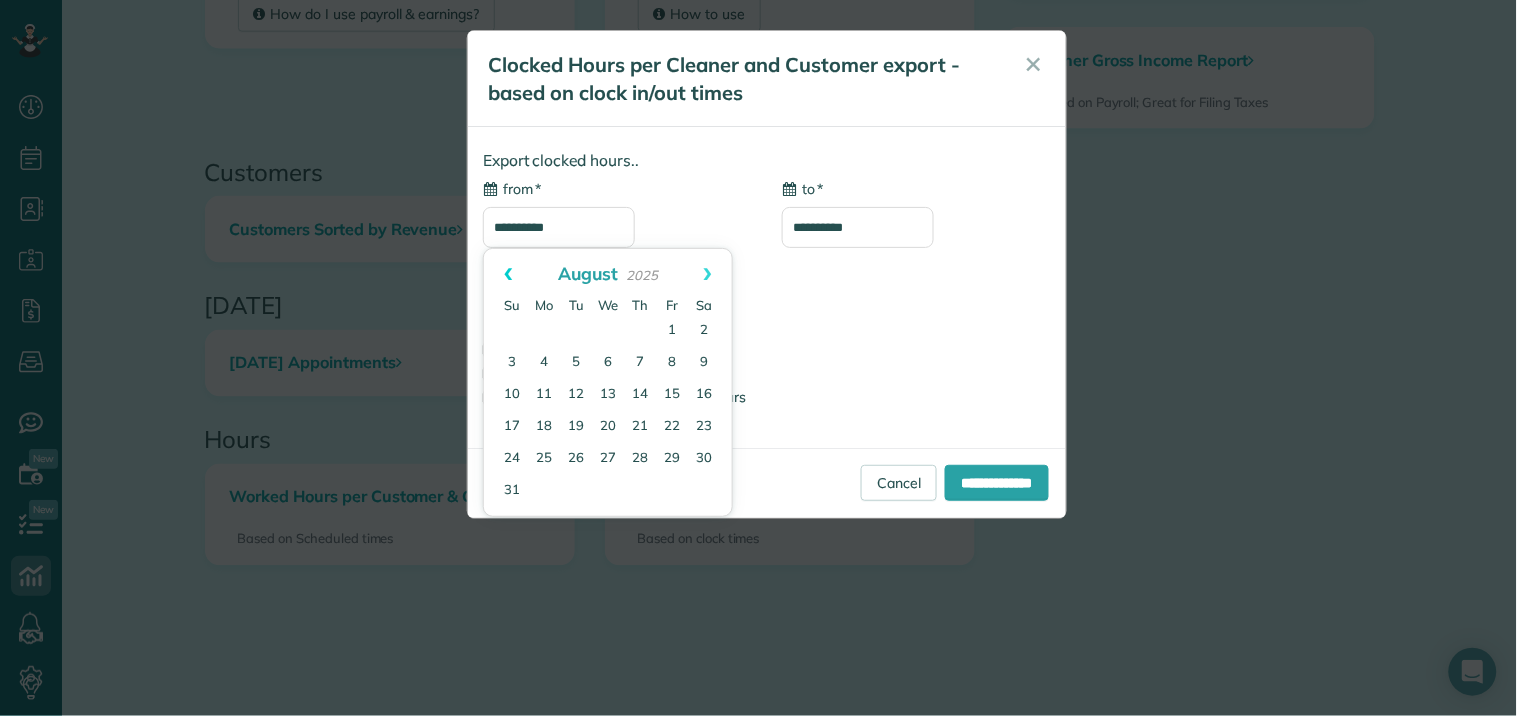 click on "Prev" at bounding box center [508, 274] 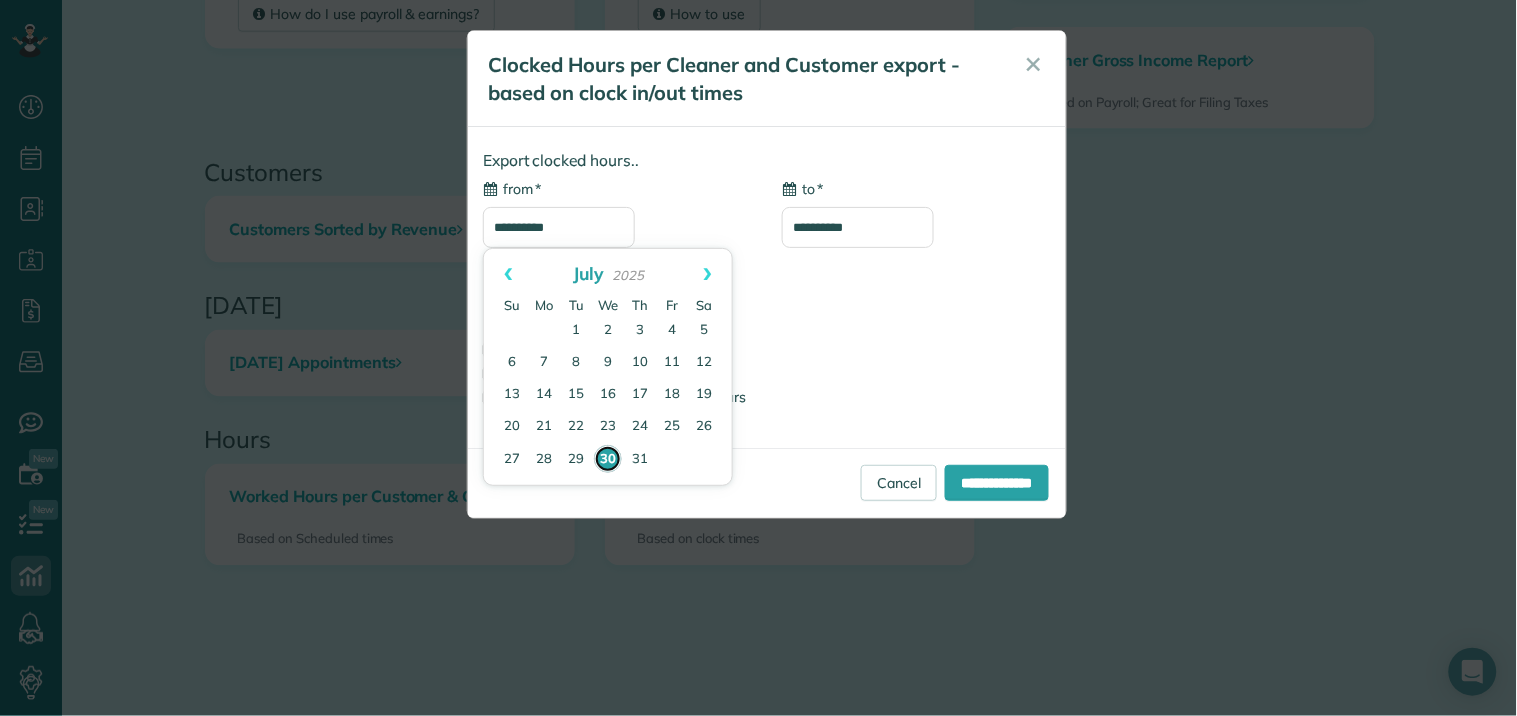 click on "30" at bounding box center (608, 459) 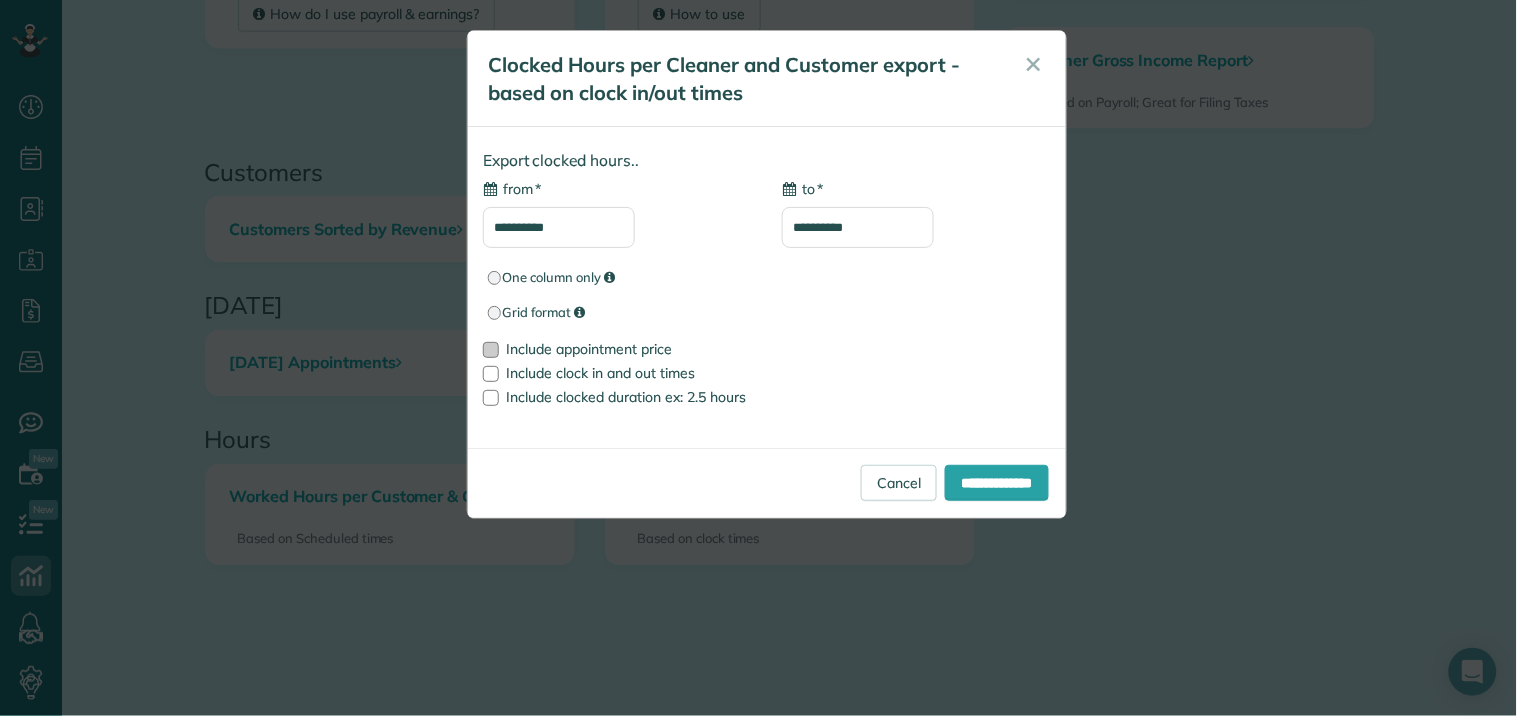 click at bounding box center (491, 350) 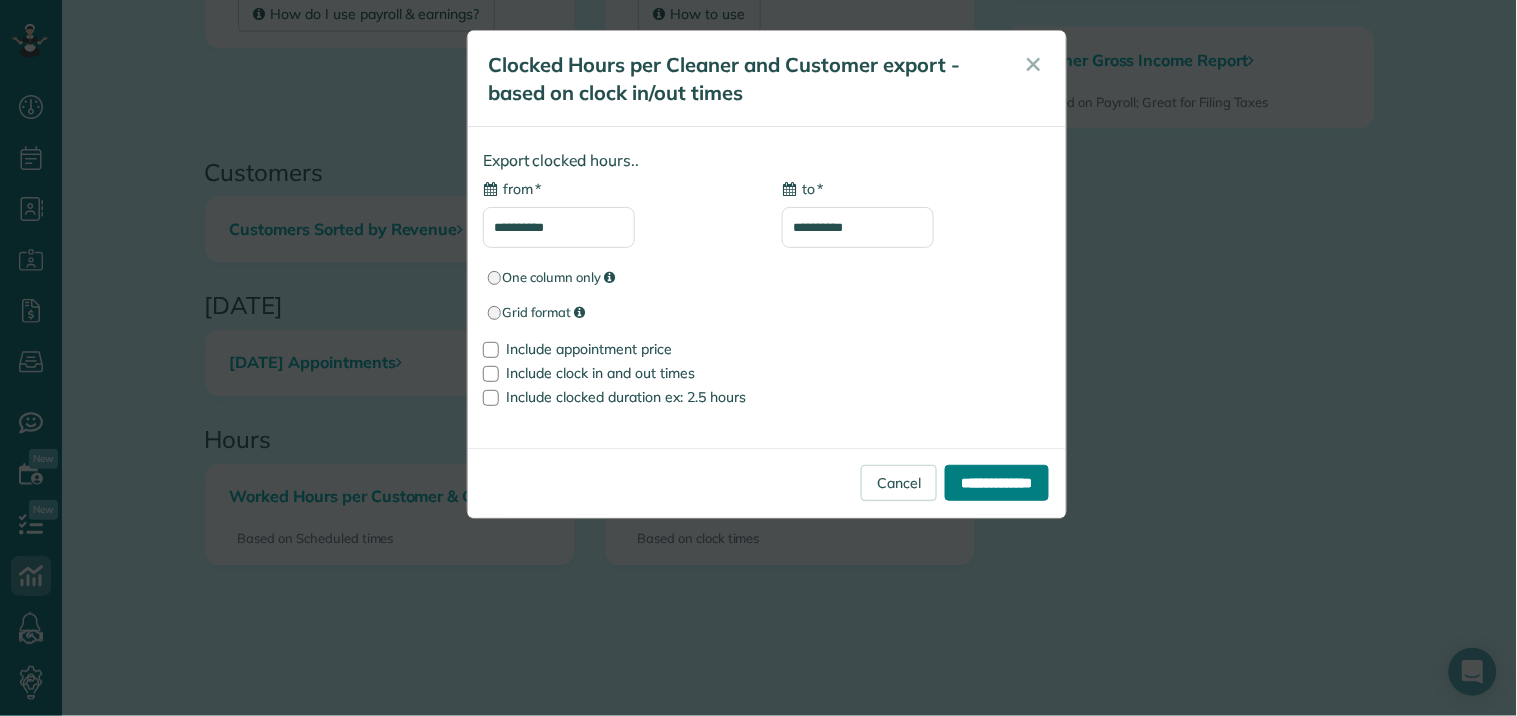 click on "**********" at bounding box center (997, 483) 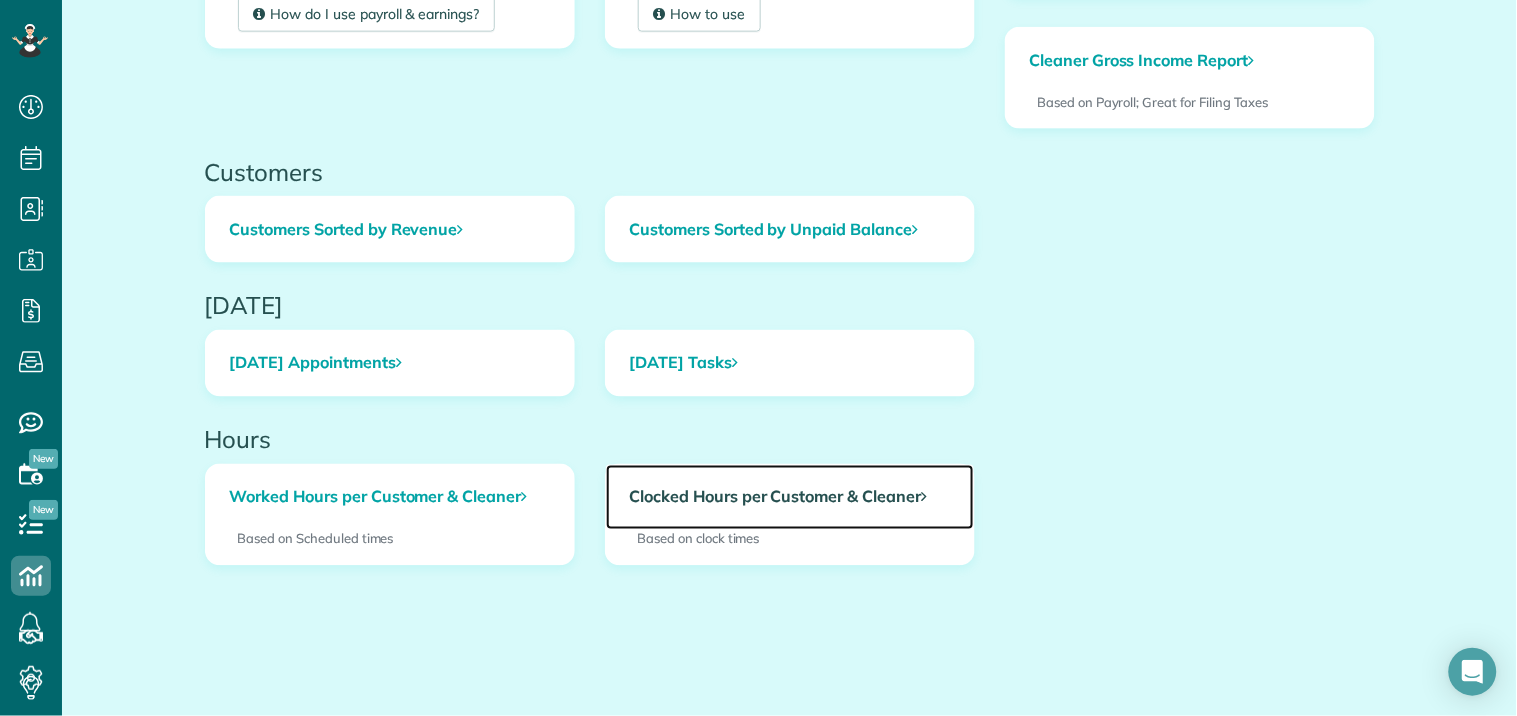 click on "Clocked Hours per Customer & Cleaner" at bounding box center (790, 498) 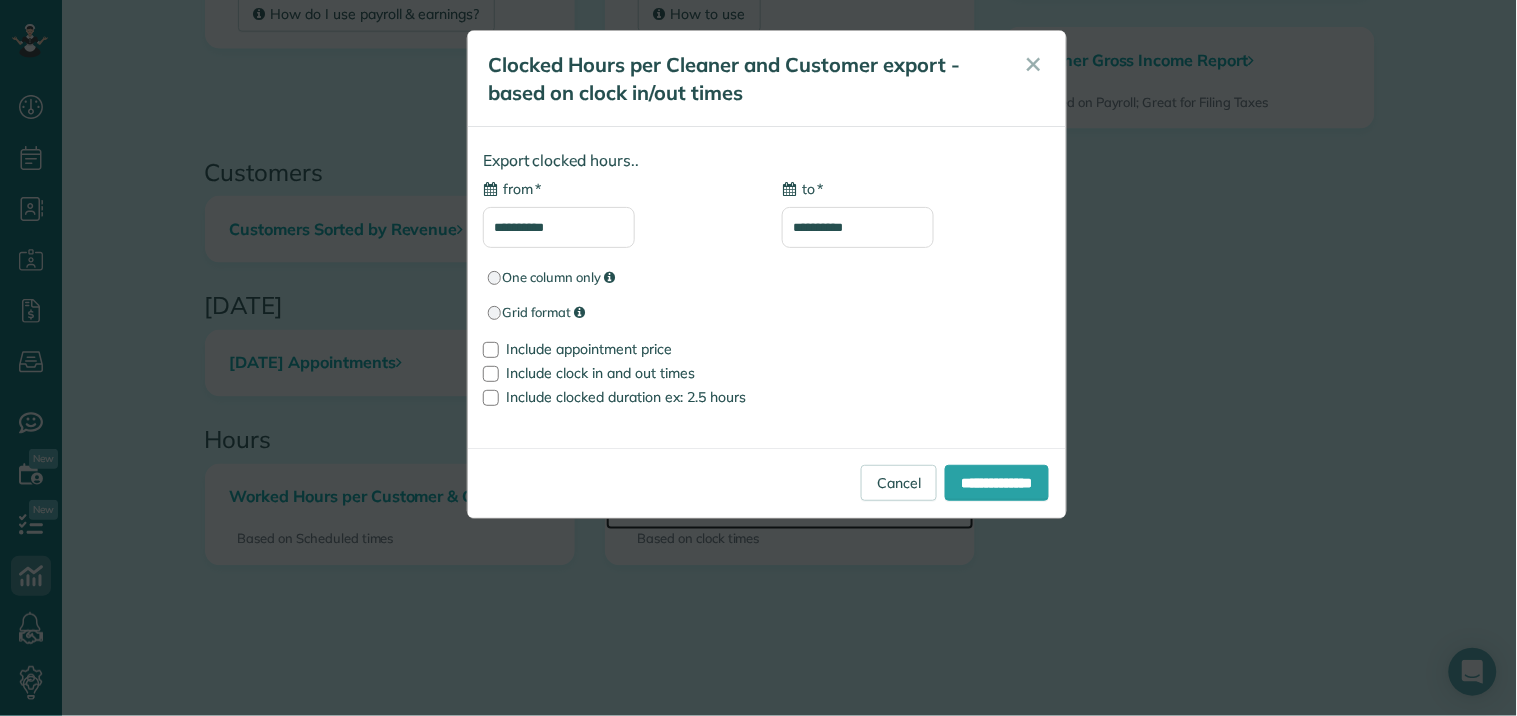 type on "**********" 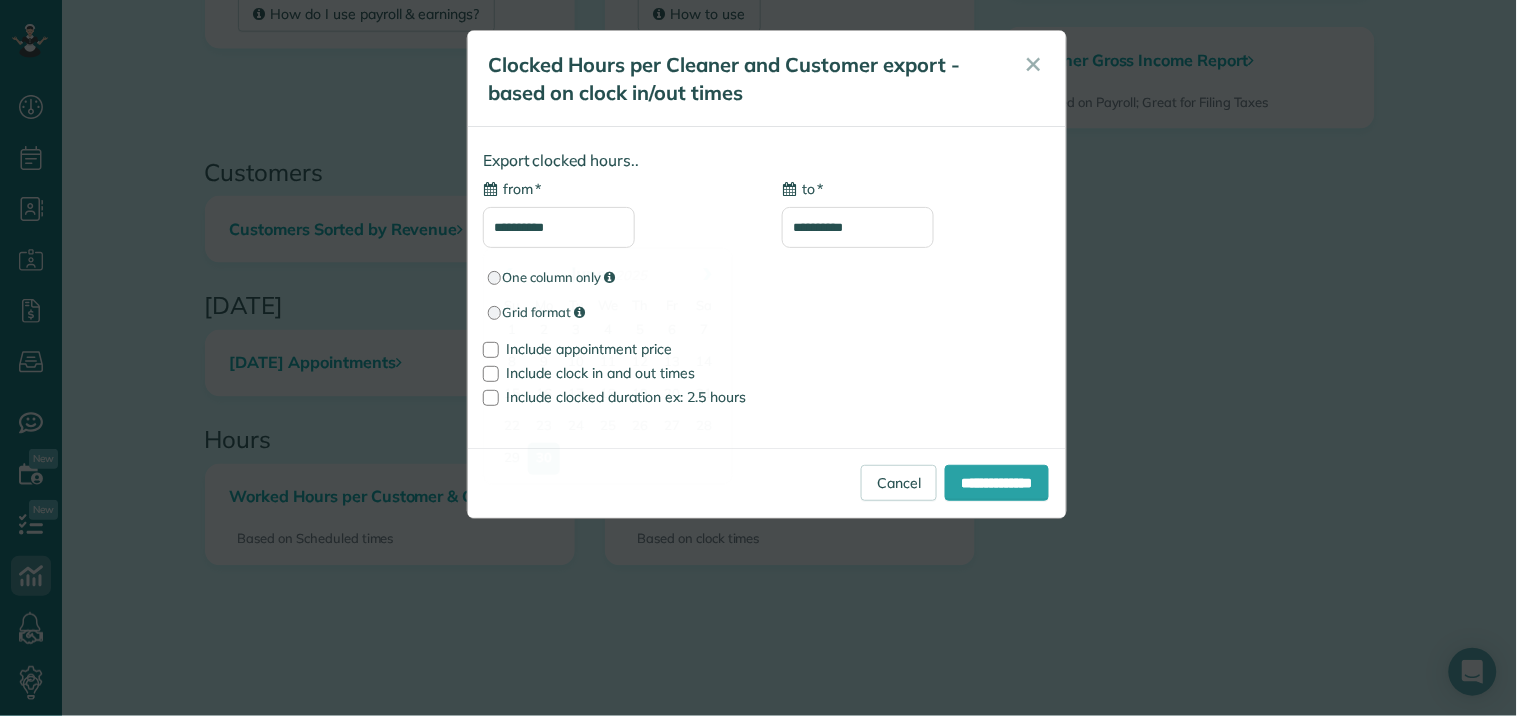 click on "**********" at bounding box center (559, 227) 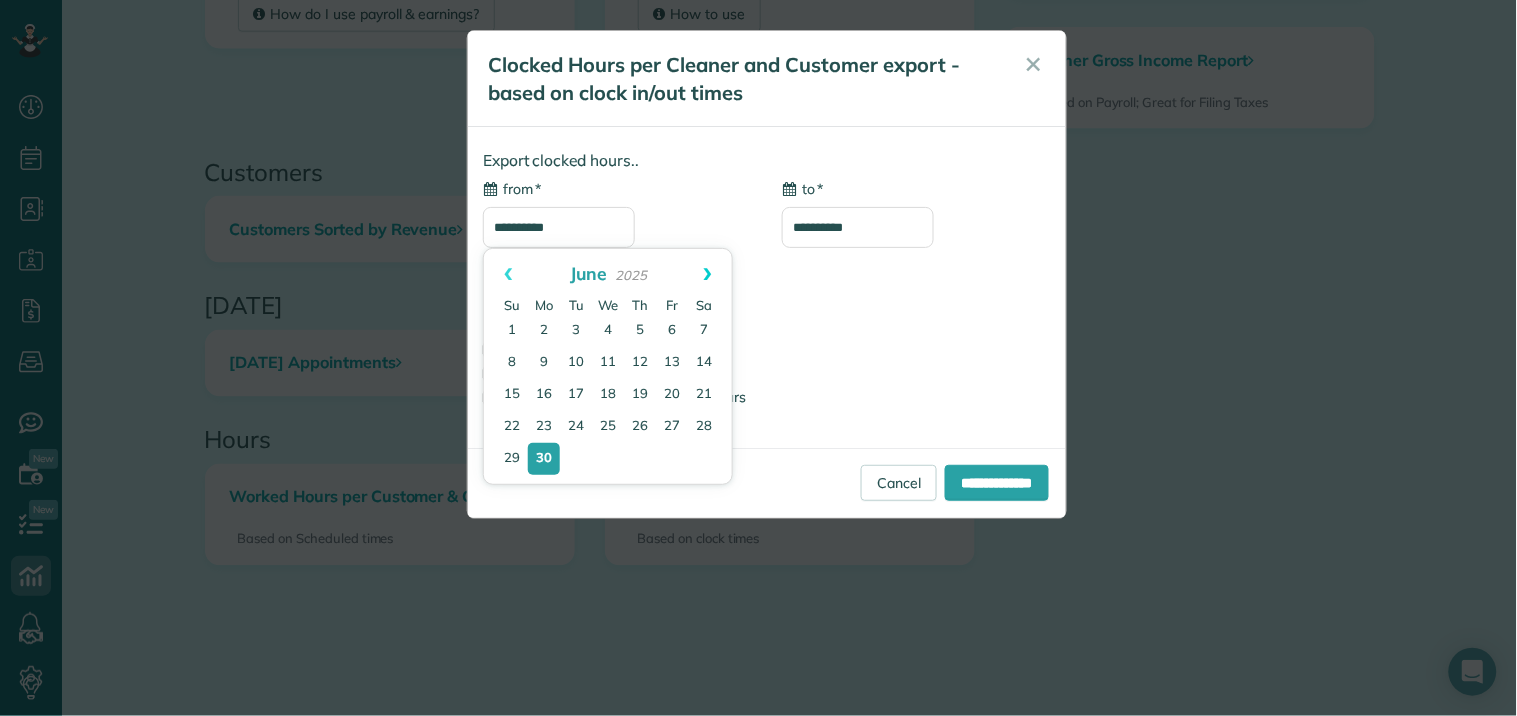 click on "Next" at bounding box center (708, 274) 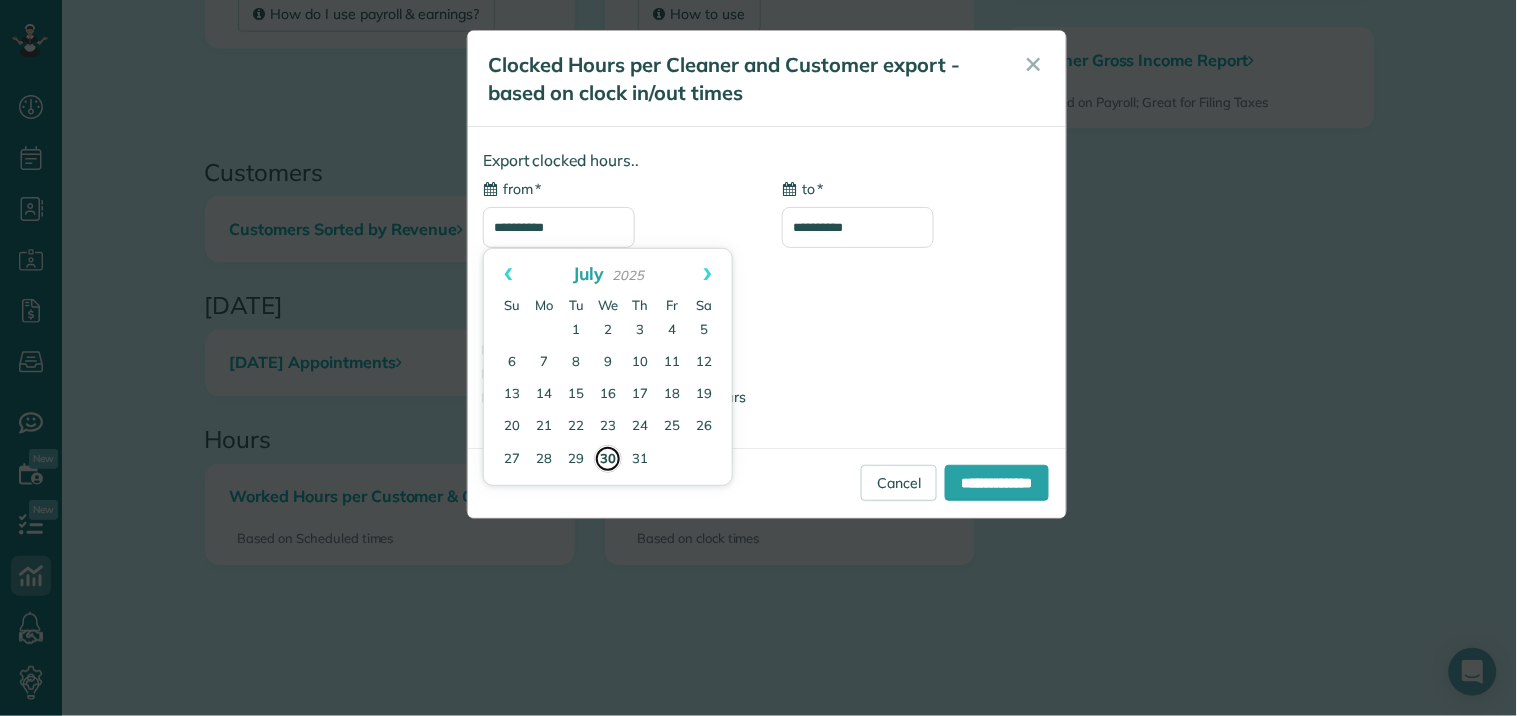 click on "30" at bounding box center [608, 459] 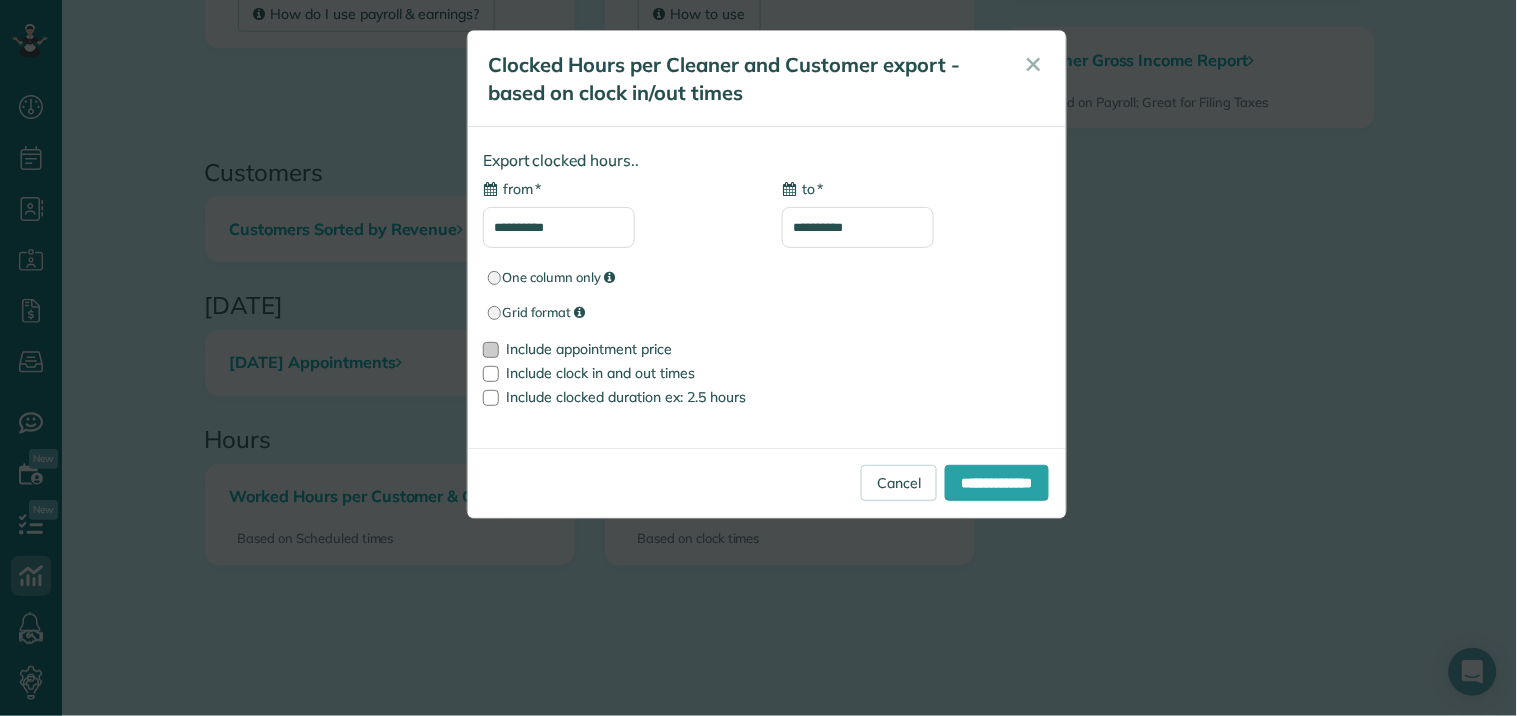 click at bounding box center (491, 350) 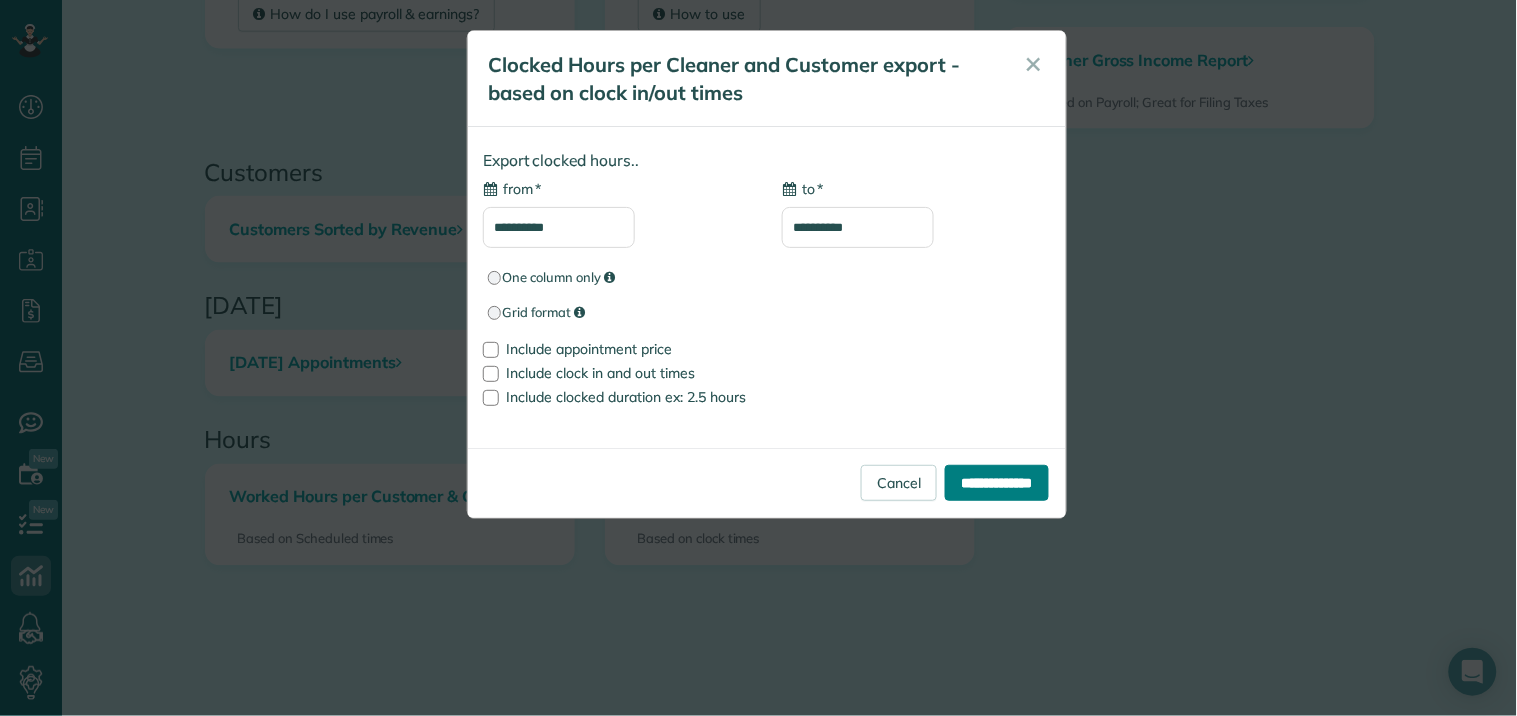 click on "**********" at bounding box center [997, 483] 